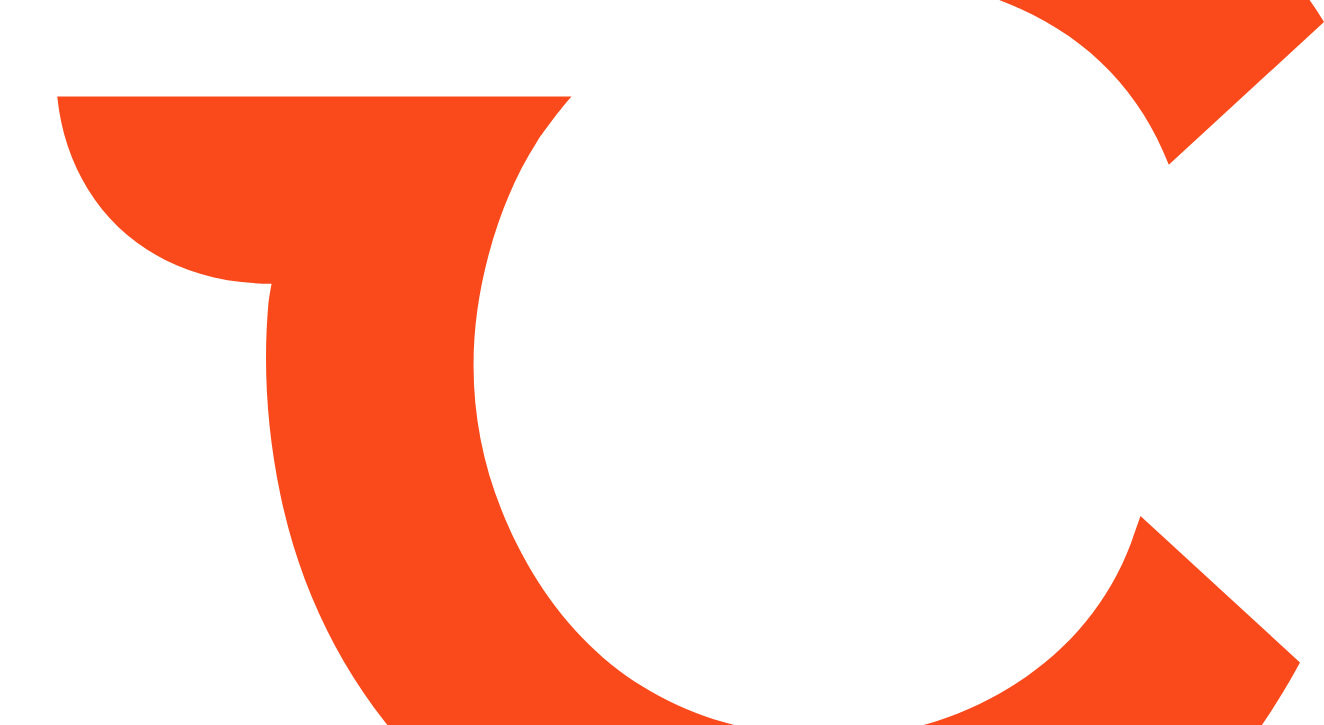 scroll, scrollTop: 0, scrollLeft: 0, axis: both 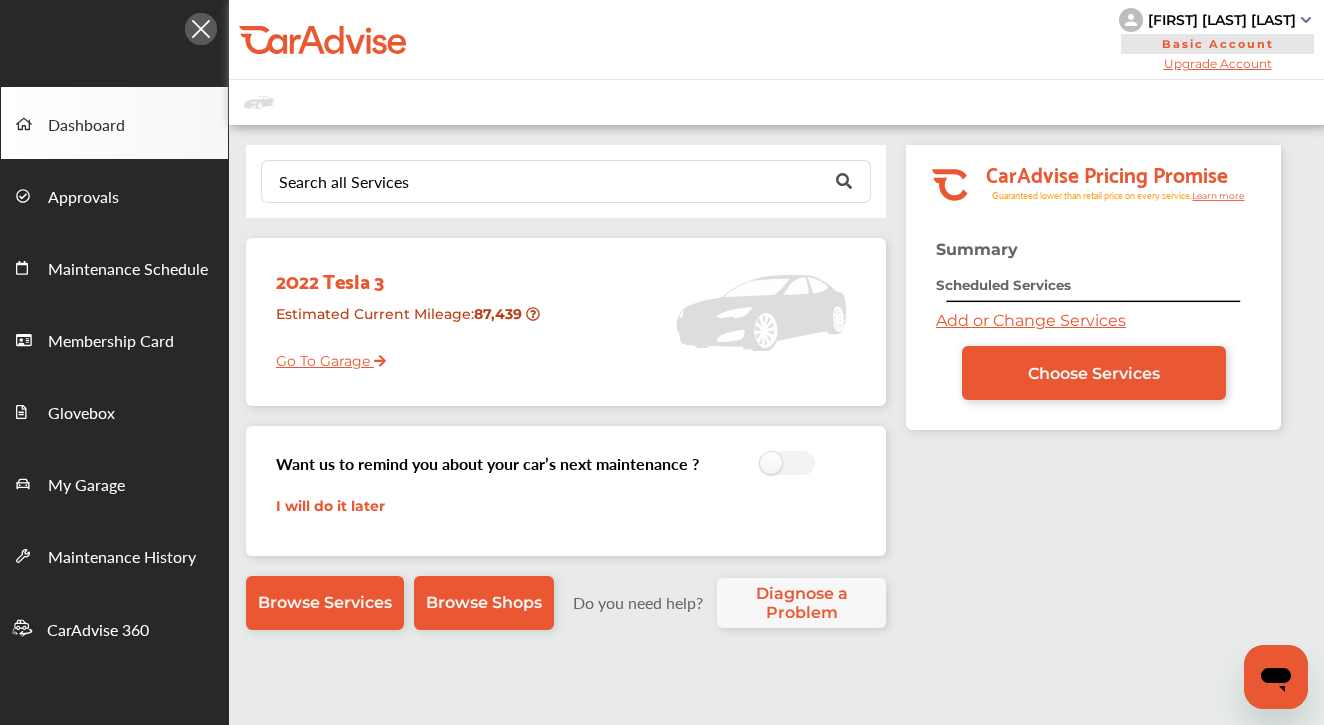 click on "Ravi kumar Togaru" at bounding box center (1222, 20) 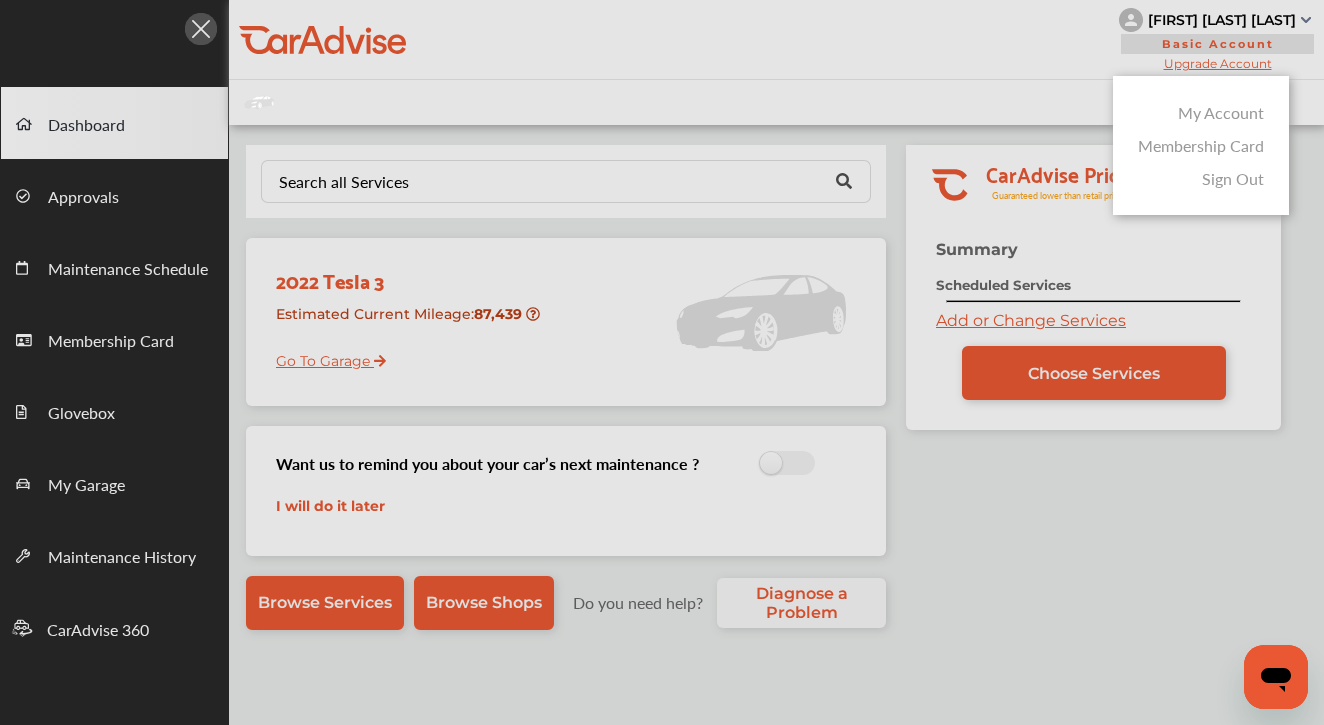 click on "Membership Card" at bounding box center (1201, 145) 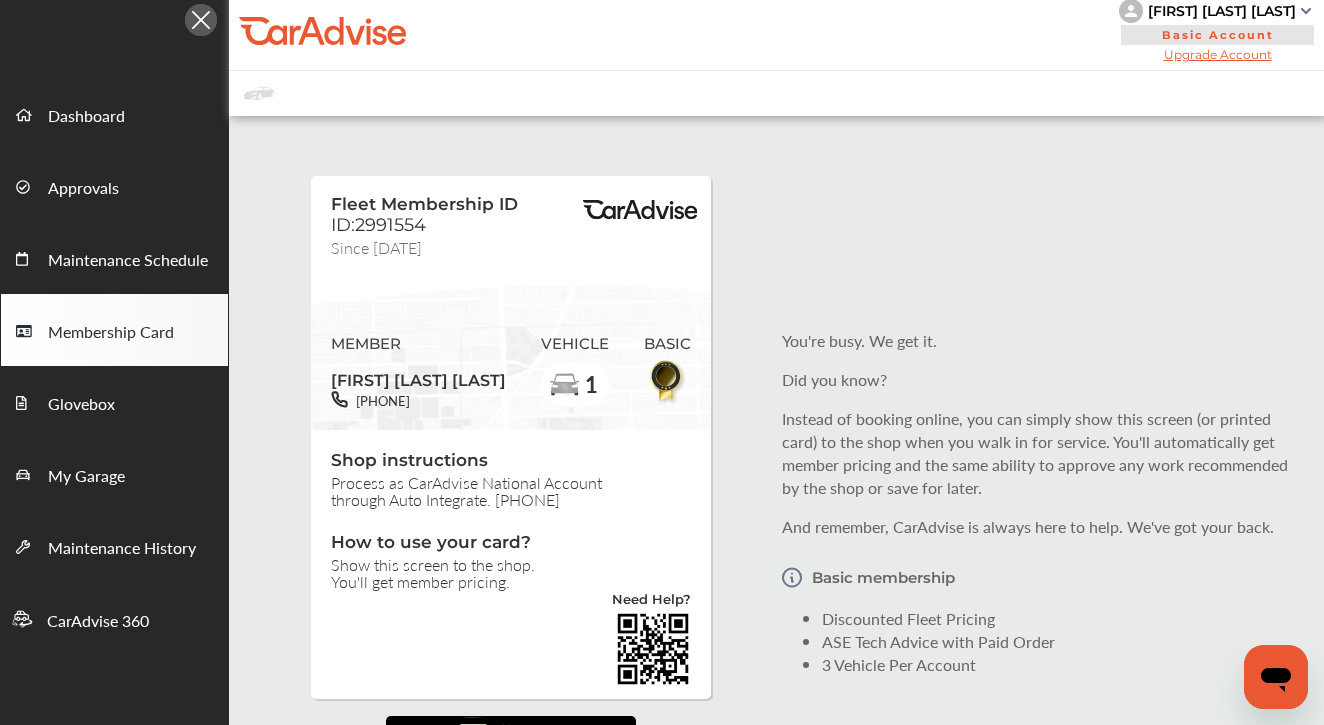 scroll, scrollTop: 5, scrollLeft: 0, axis: vertical 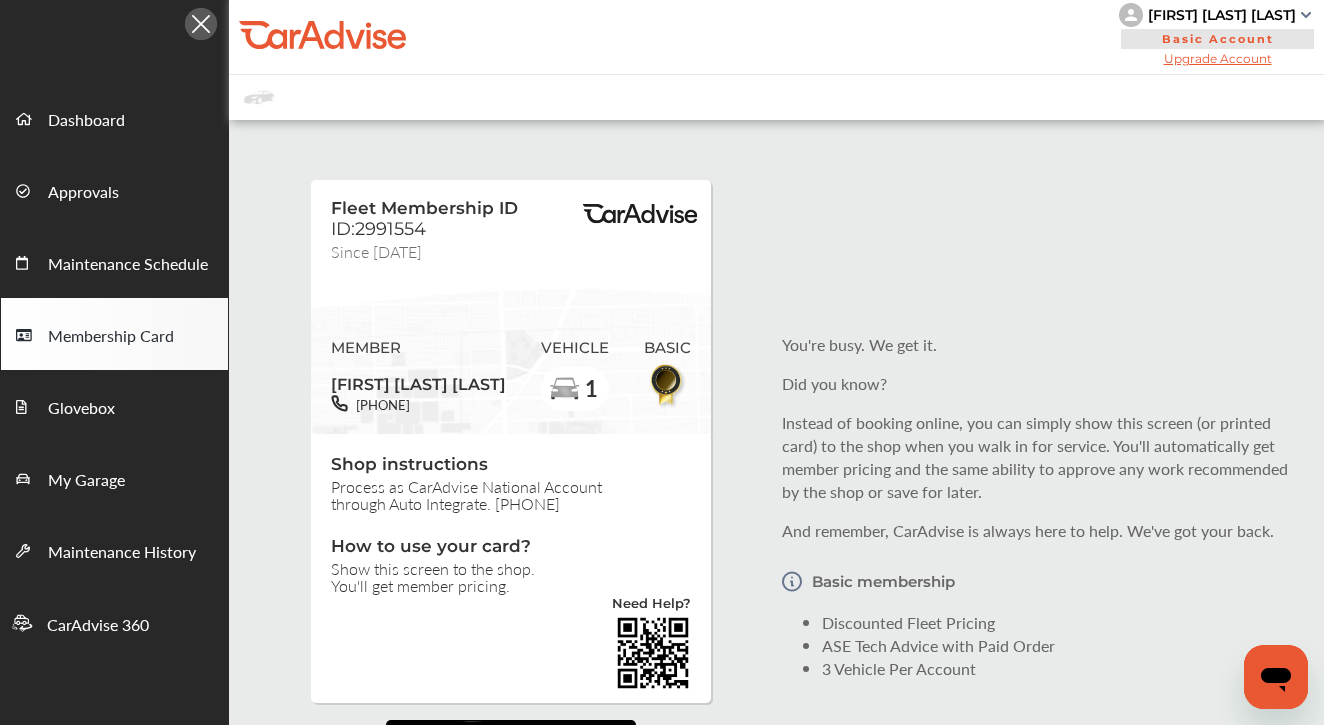click on "Ravi kumar Togaru" at bounding box center [1222, 15] 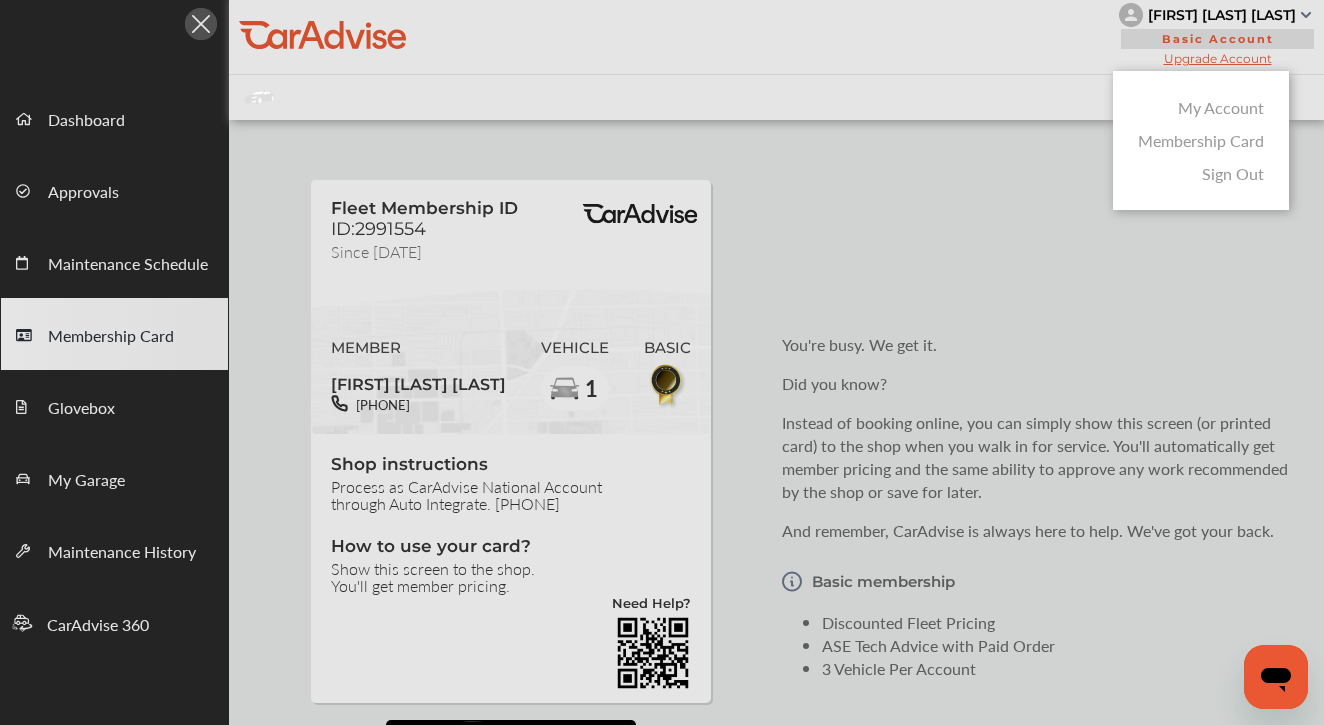 click on "Sign Out" at bounding box center [1233, 173] 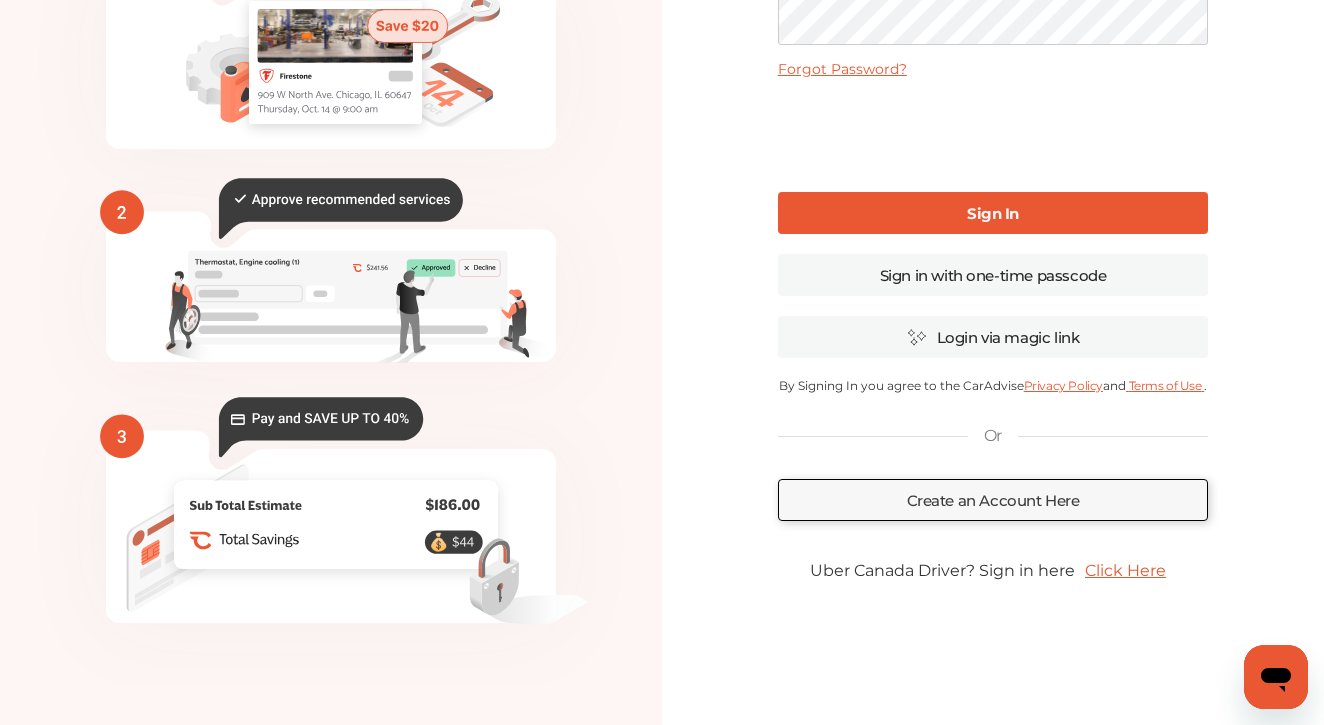 scroll, scrollTop: 248, scrollLeft: 0, axis: vertical 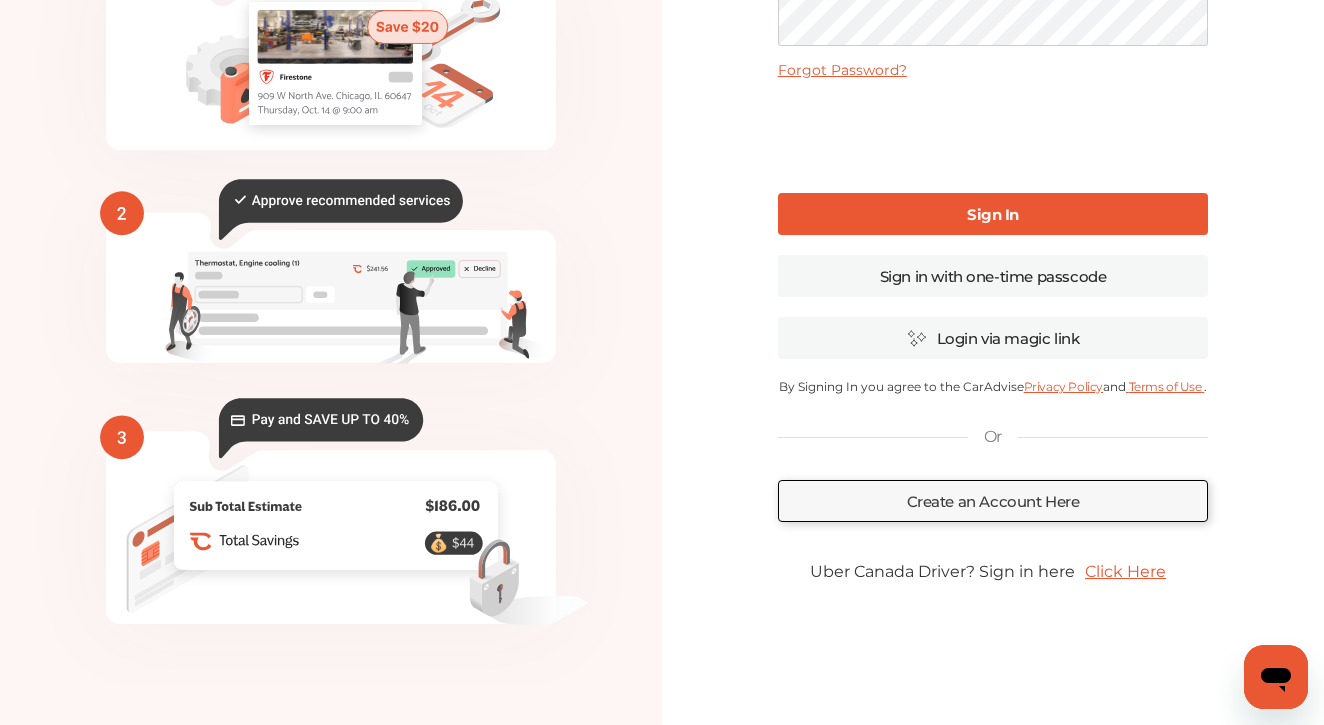click on "Click Here" at bounding box center (1125, 571) 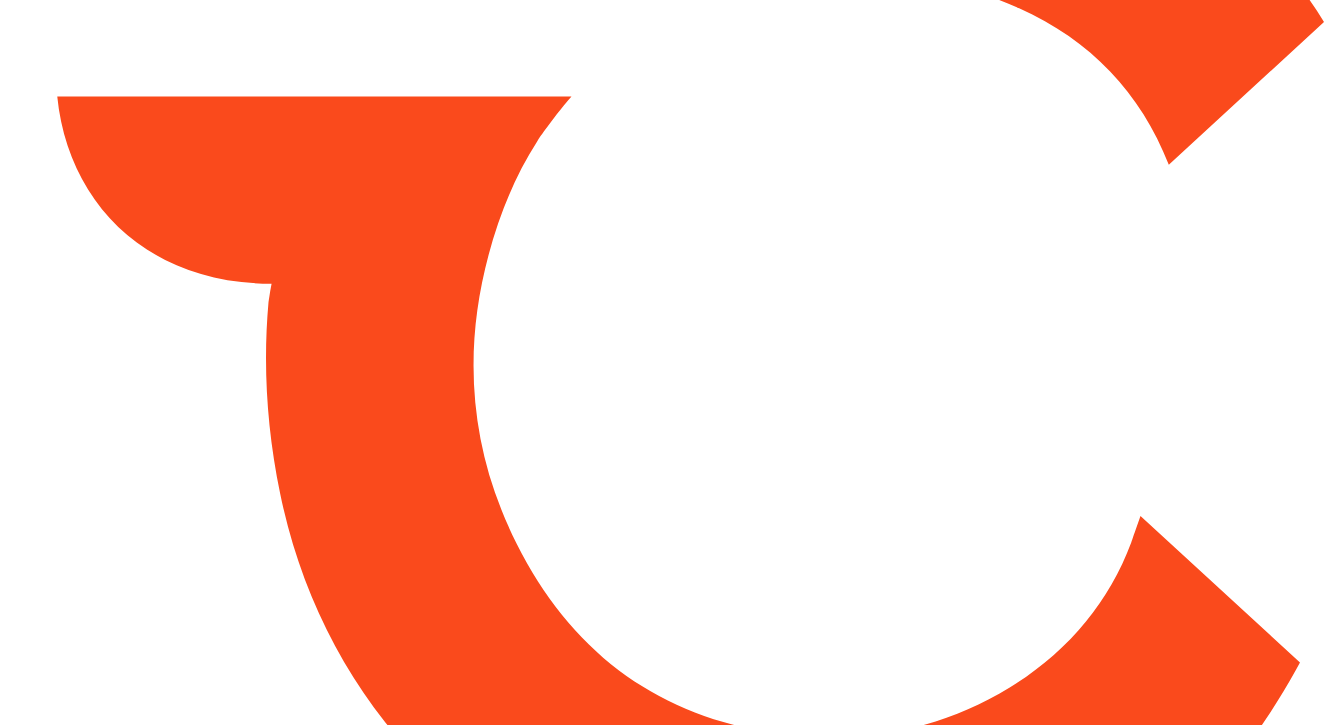 scroll, scrollTop: 0, scrollLeft: 0, axis: both 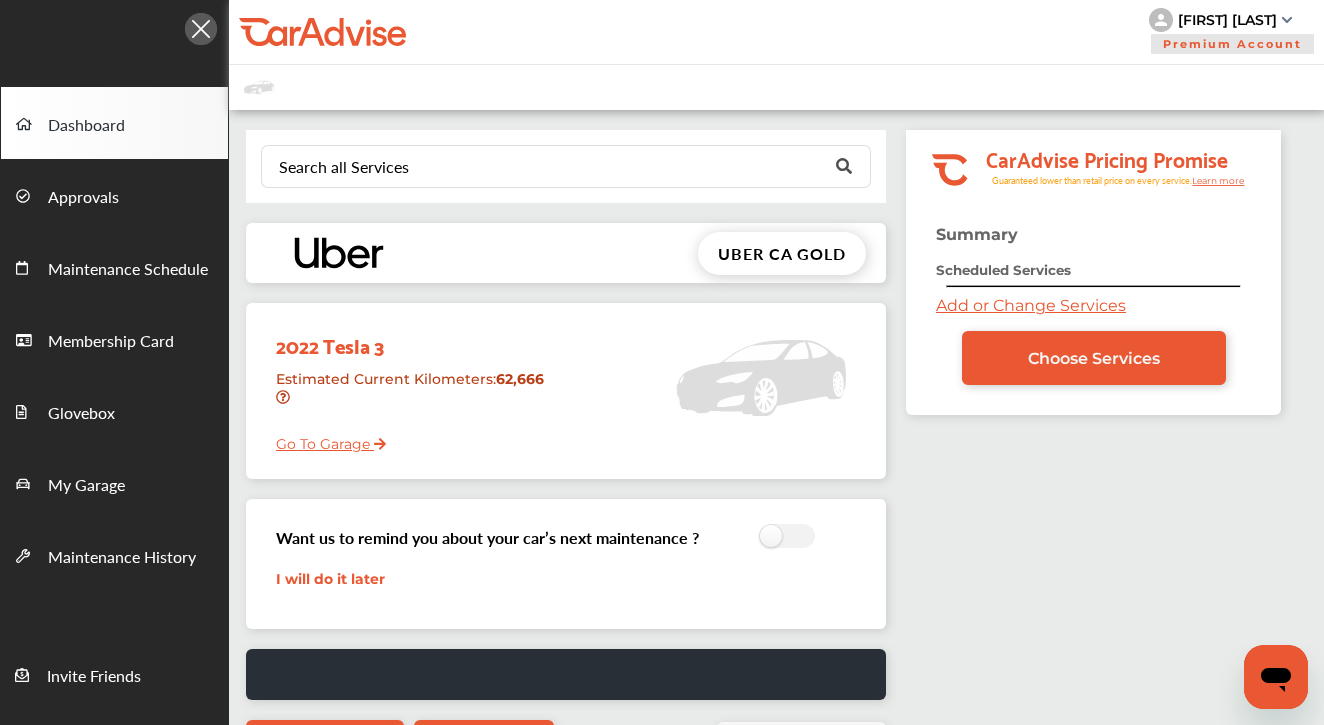 click on "Go To Garage" at bounding box center [323, 439] 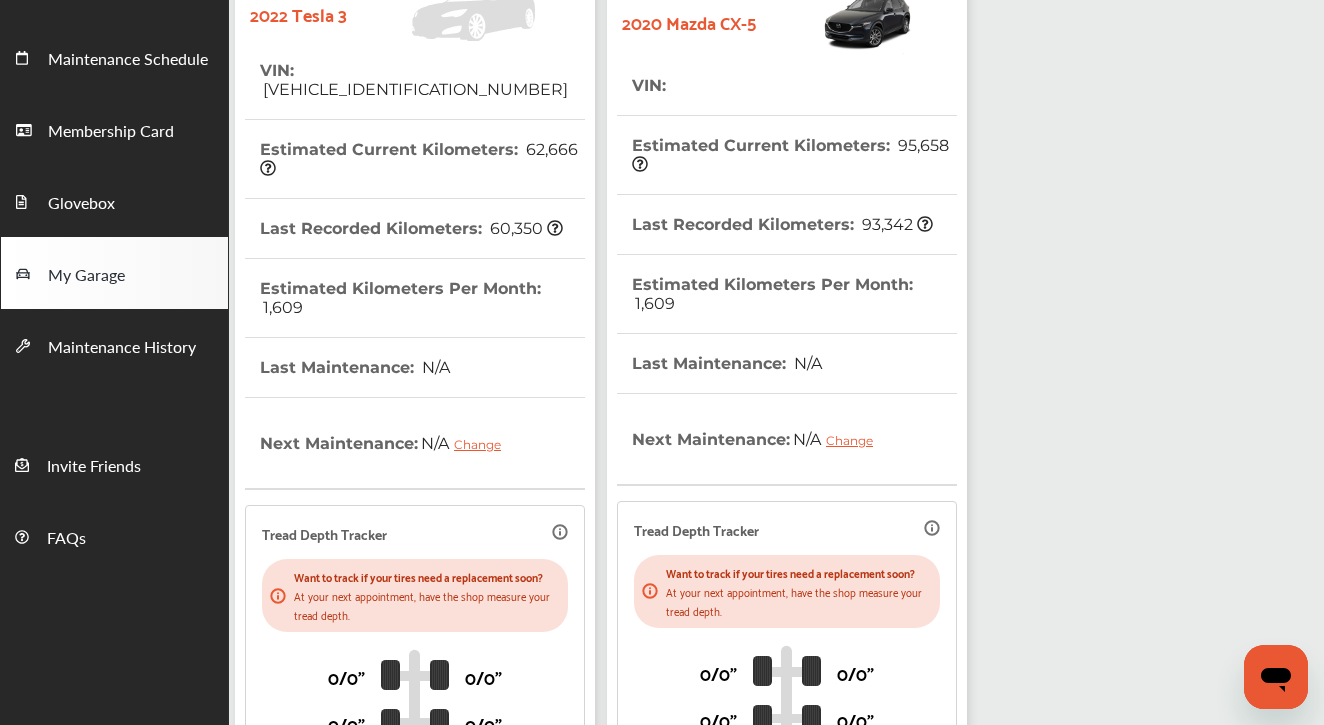 scroll, scrollTop: 210, scrollLeft: 0, axis: vertical 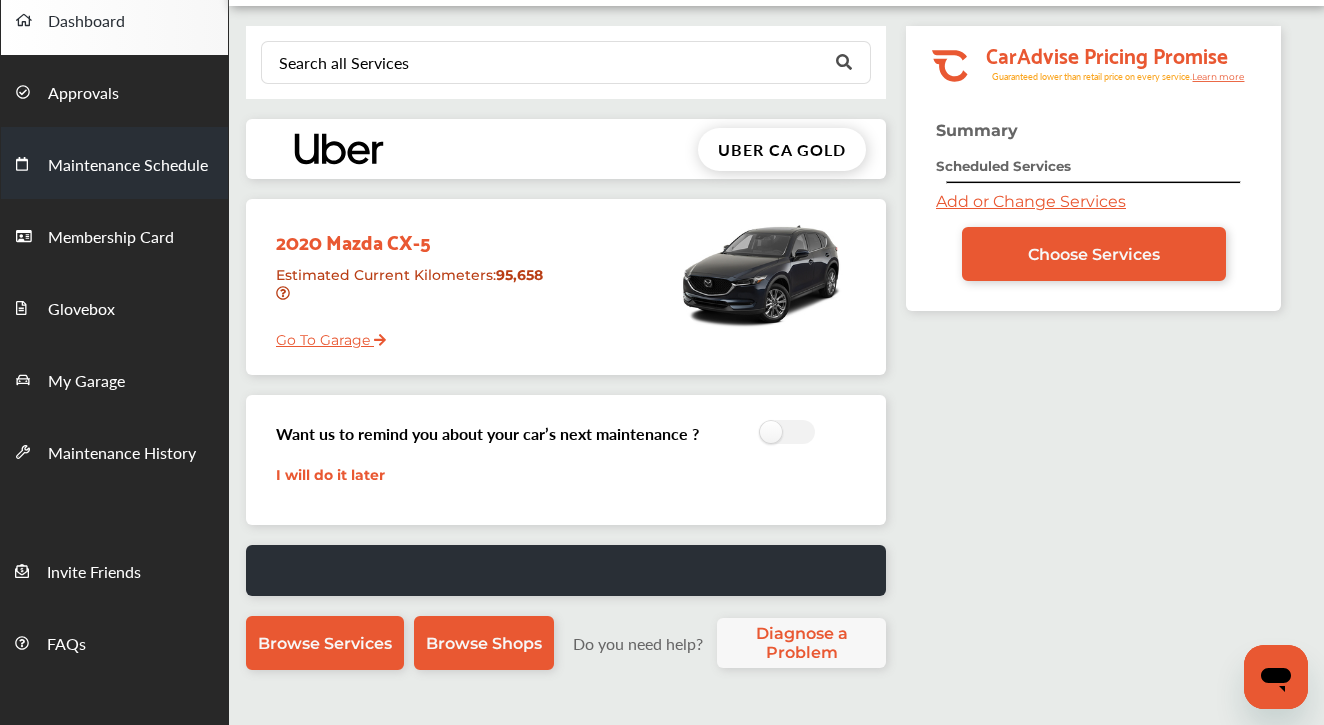 click on "Maintenance Schedule" at bounding box center (114, 163) 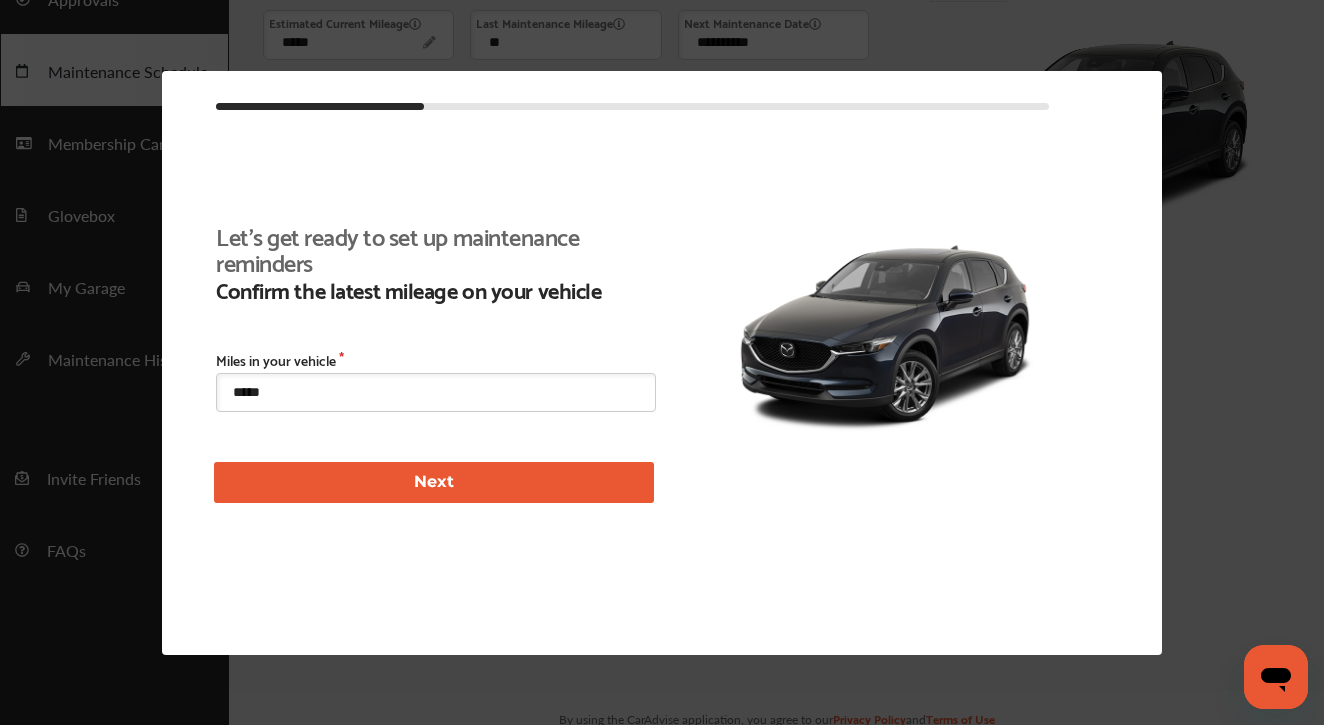 scroll, scrollTop: 235, scrollLeft: 0, axis: vertical 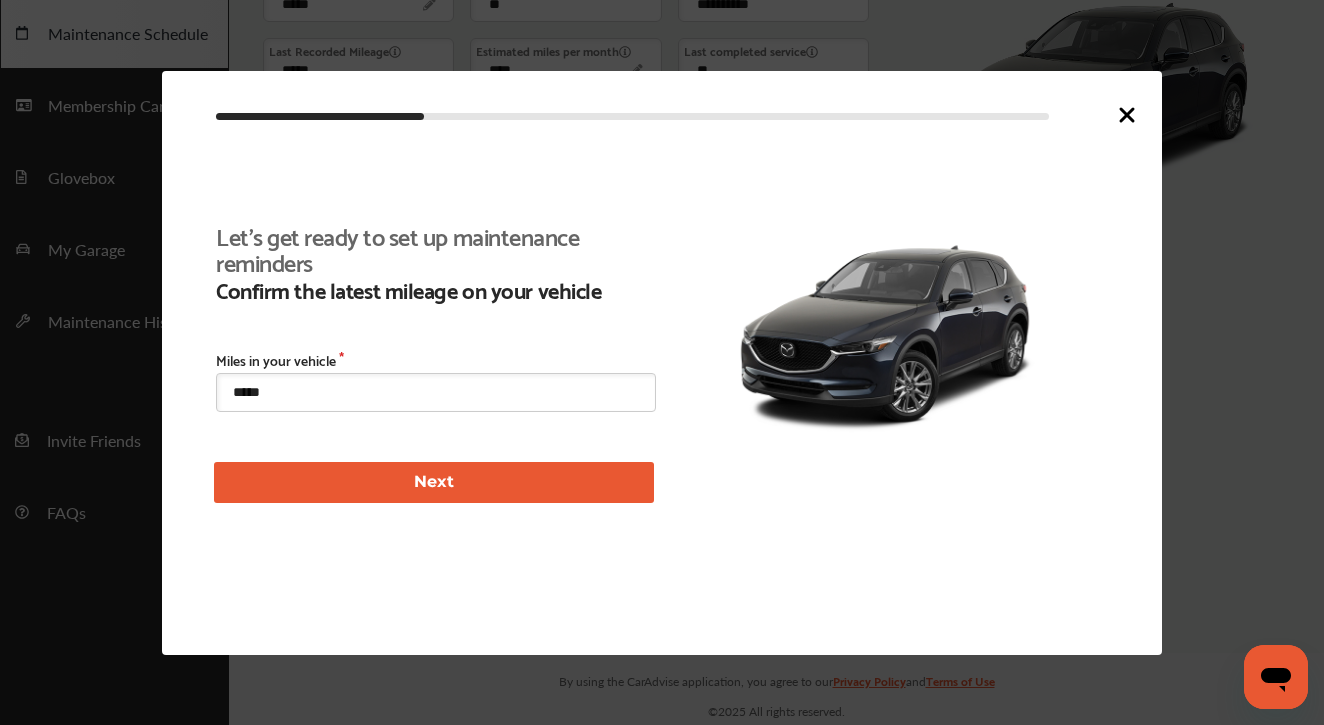 type on "****" 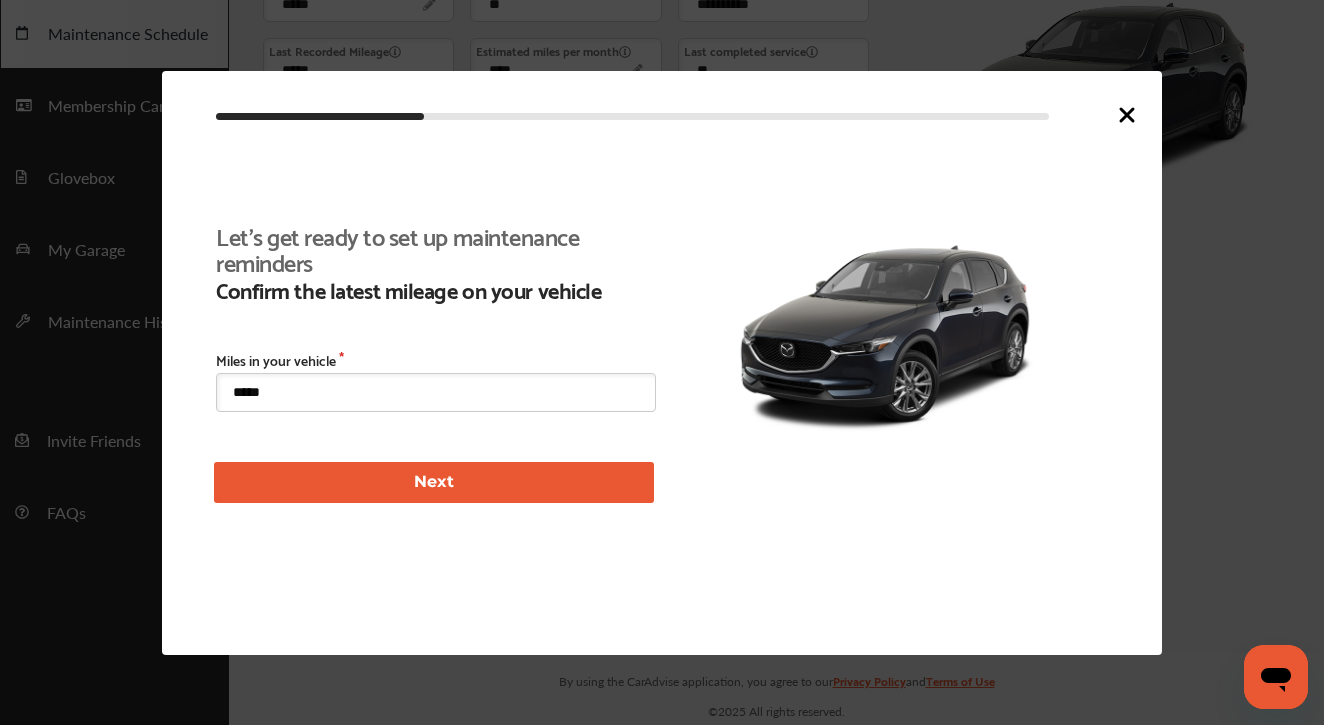 click on "*****" at bounding box center (436, 392) 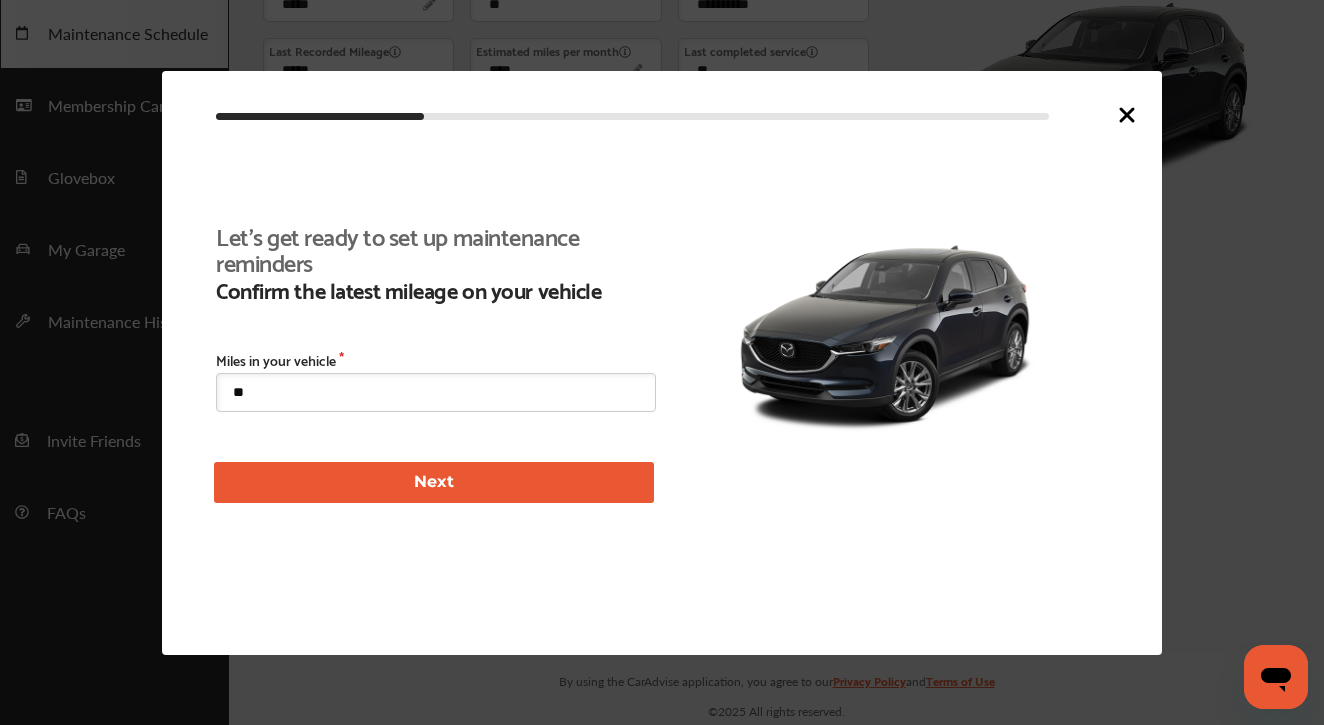 type on "*" 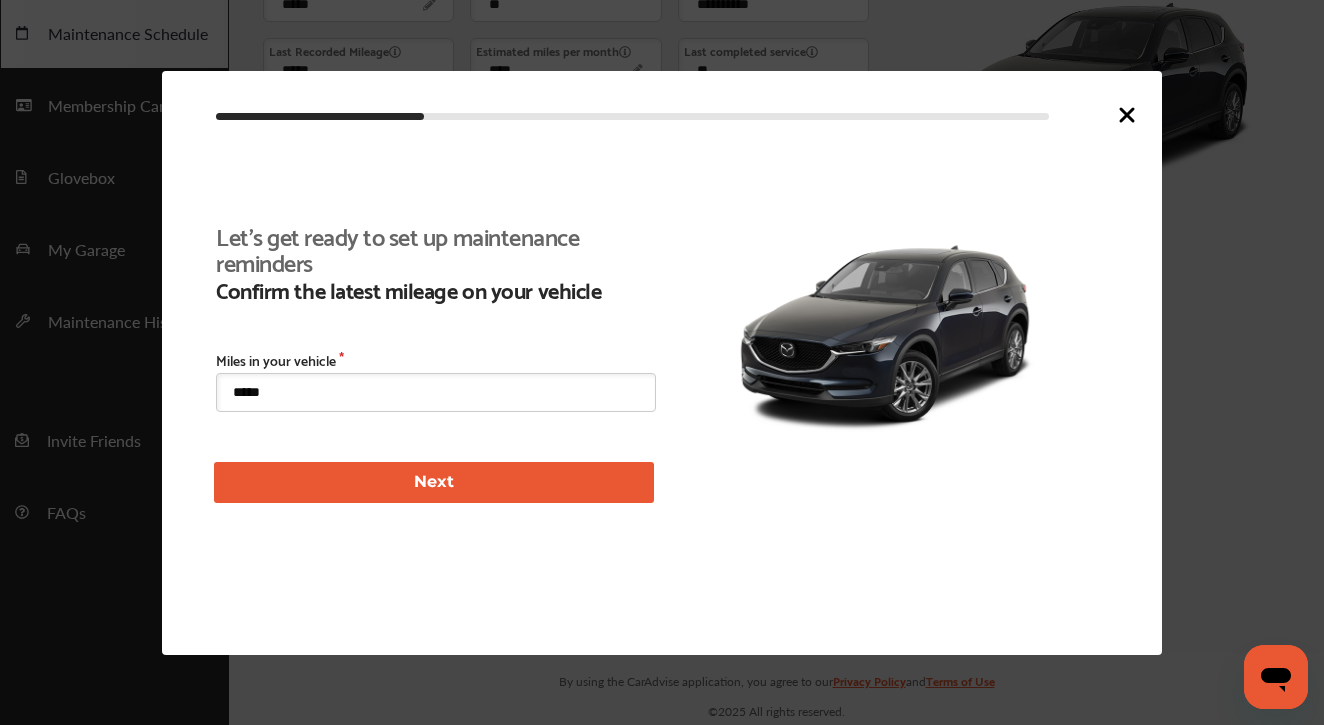 type on "*****" 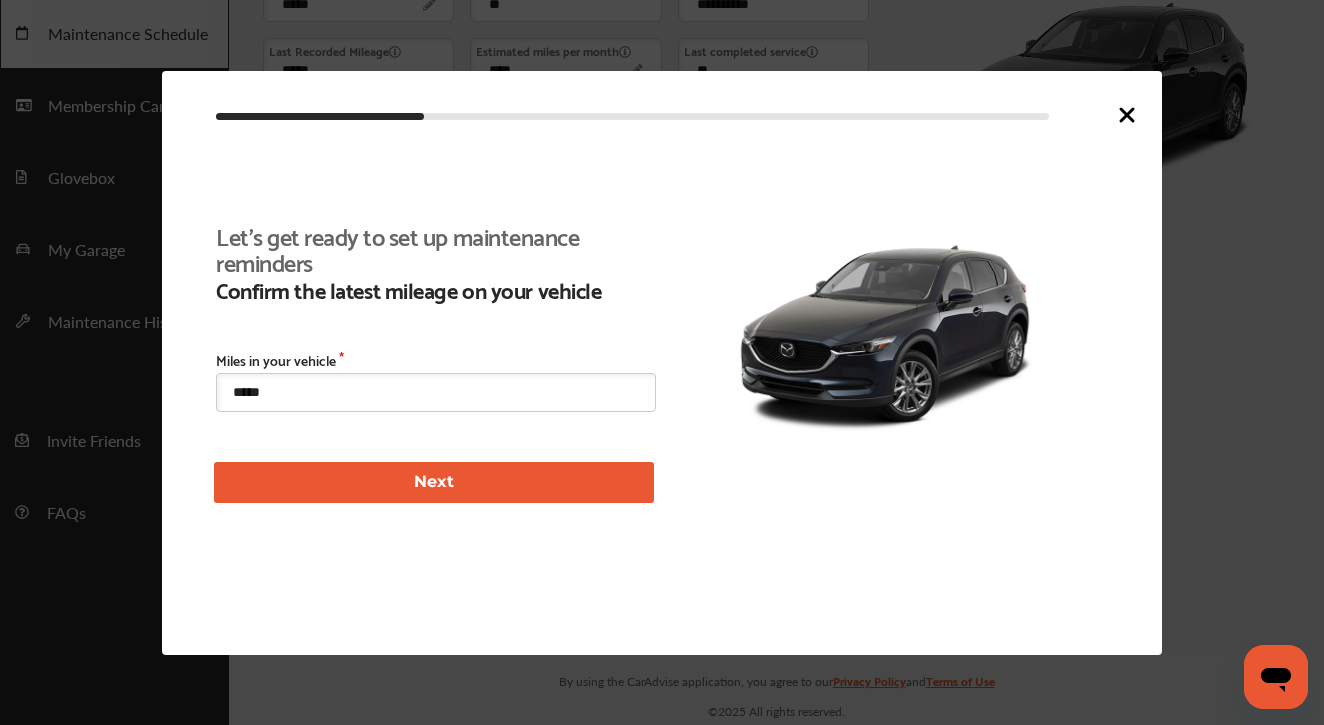 click on "Next" at bounding box center (434, 482) 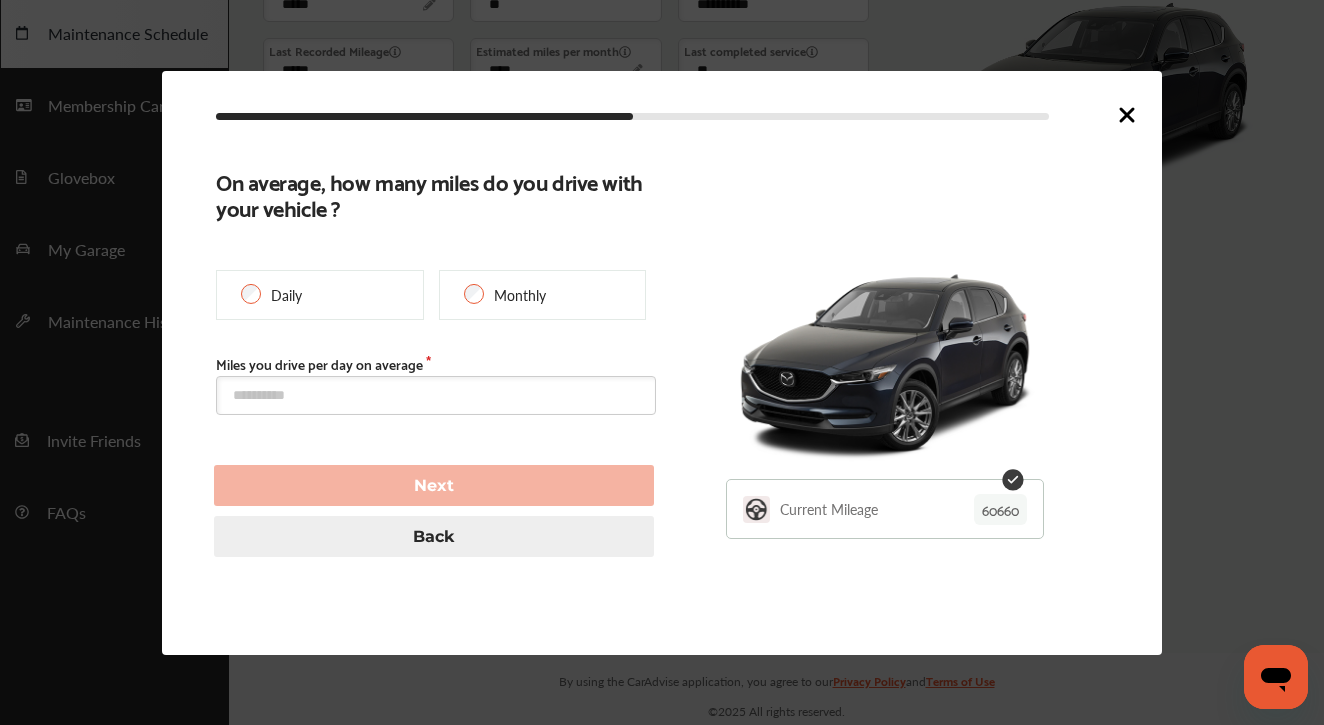 type on "*****" 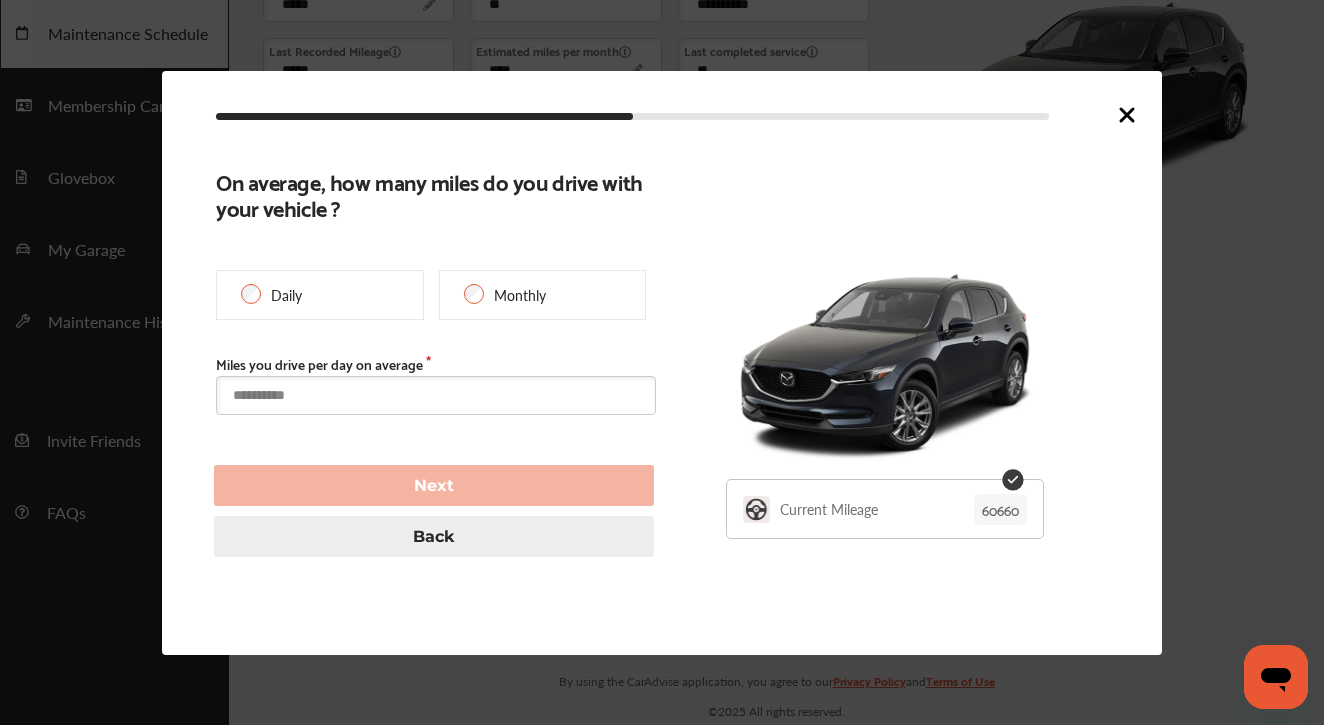 click at bounding box center (436, 395) 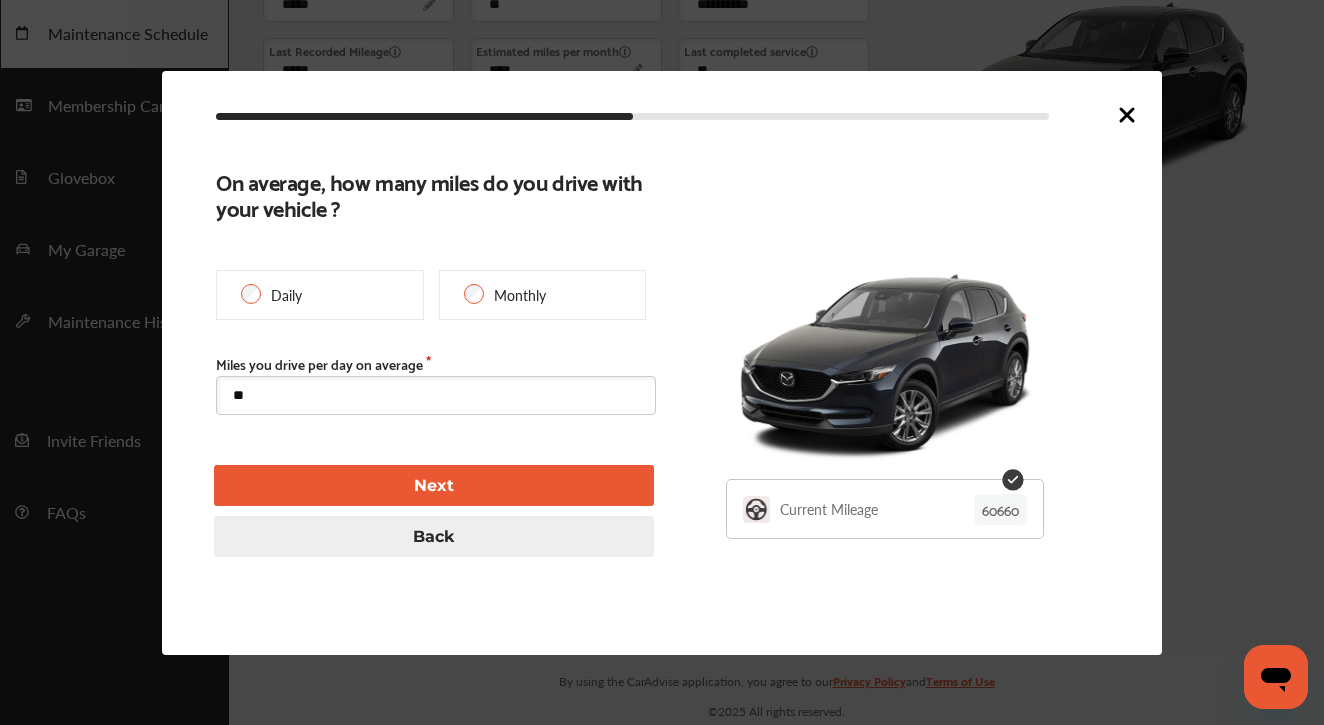 type on "**" 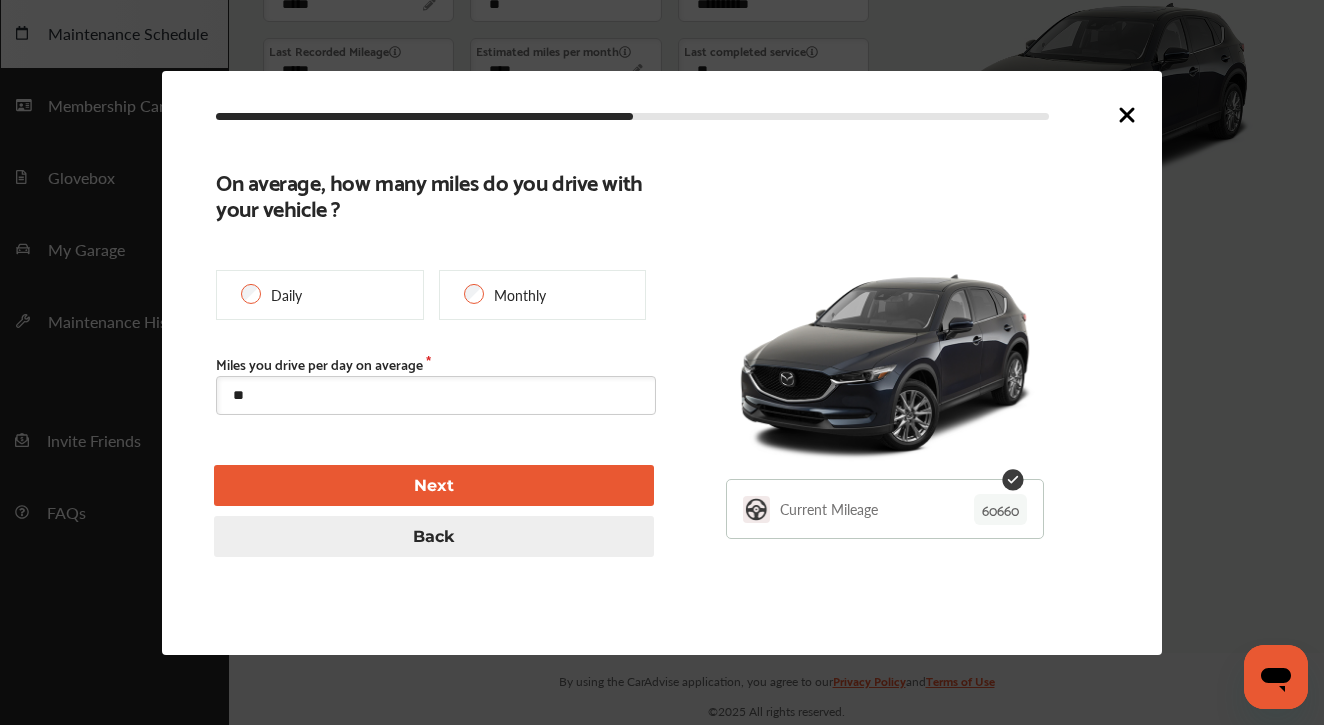 click on "Next" at bounding box center (434, 485) 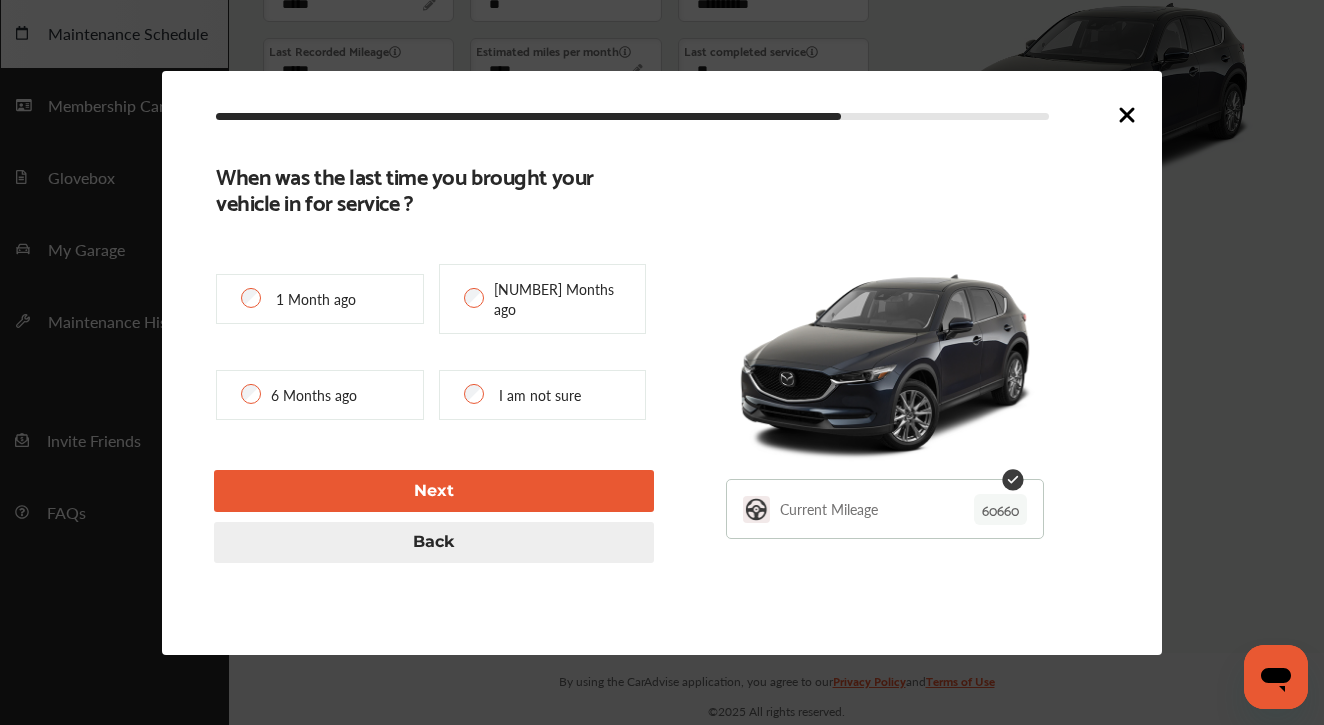 type on "*****" 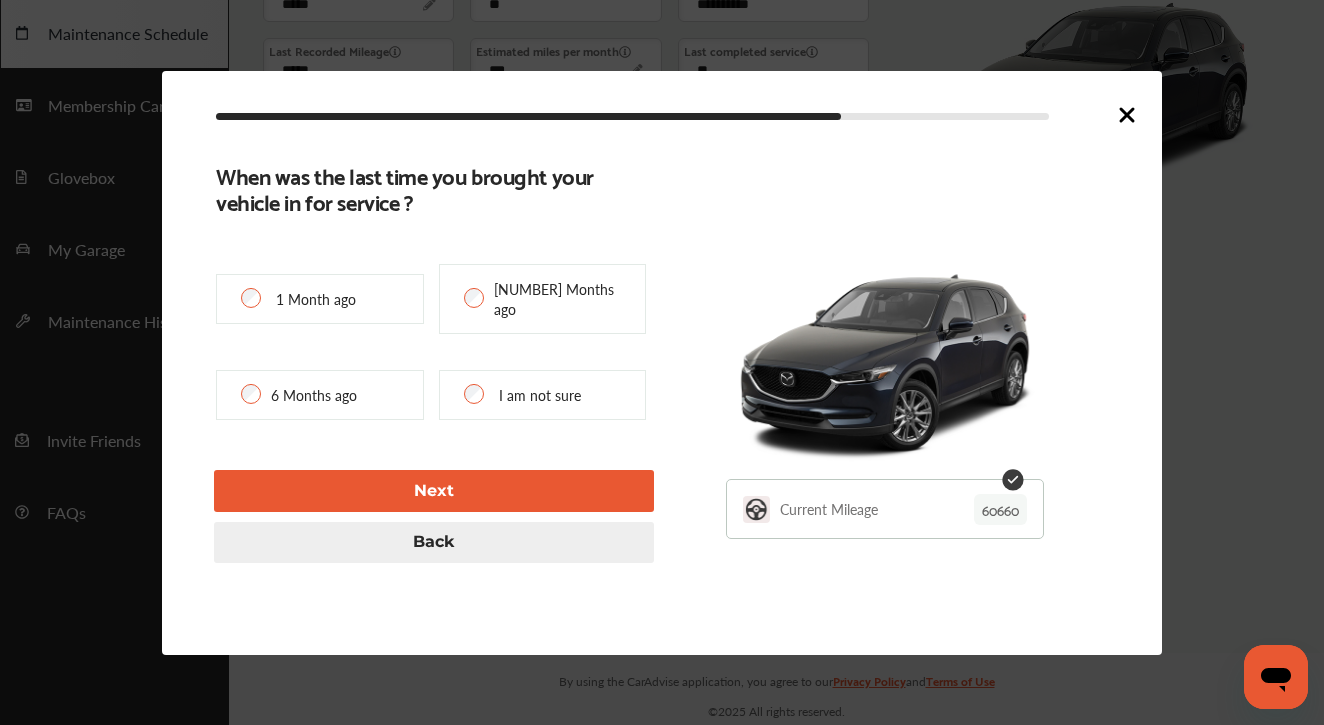 click on "I am not sure" at bounding box center (540, 395) 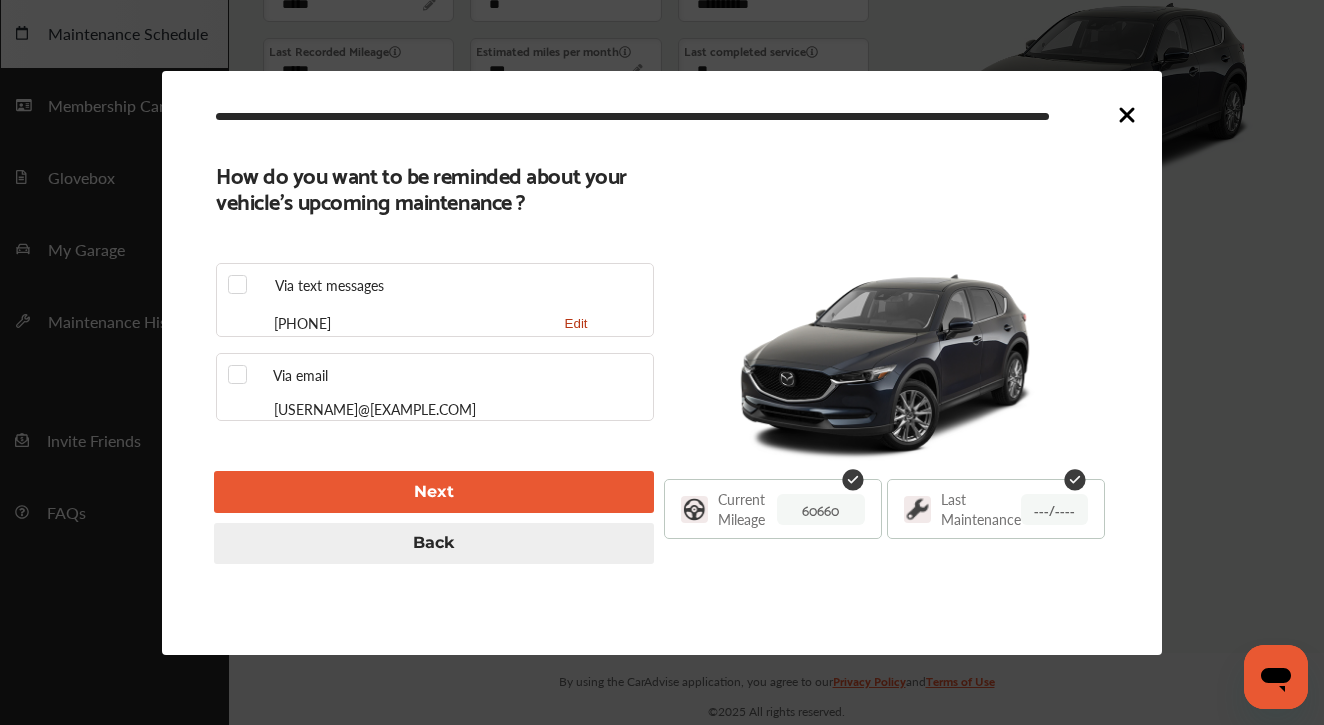 click on "Via email" at bounding box center [300, 375] 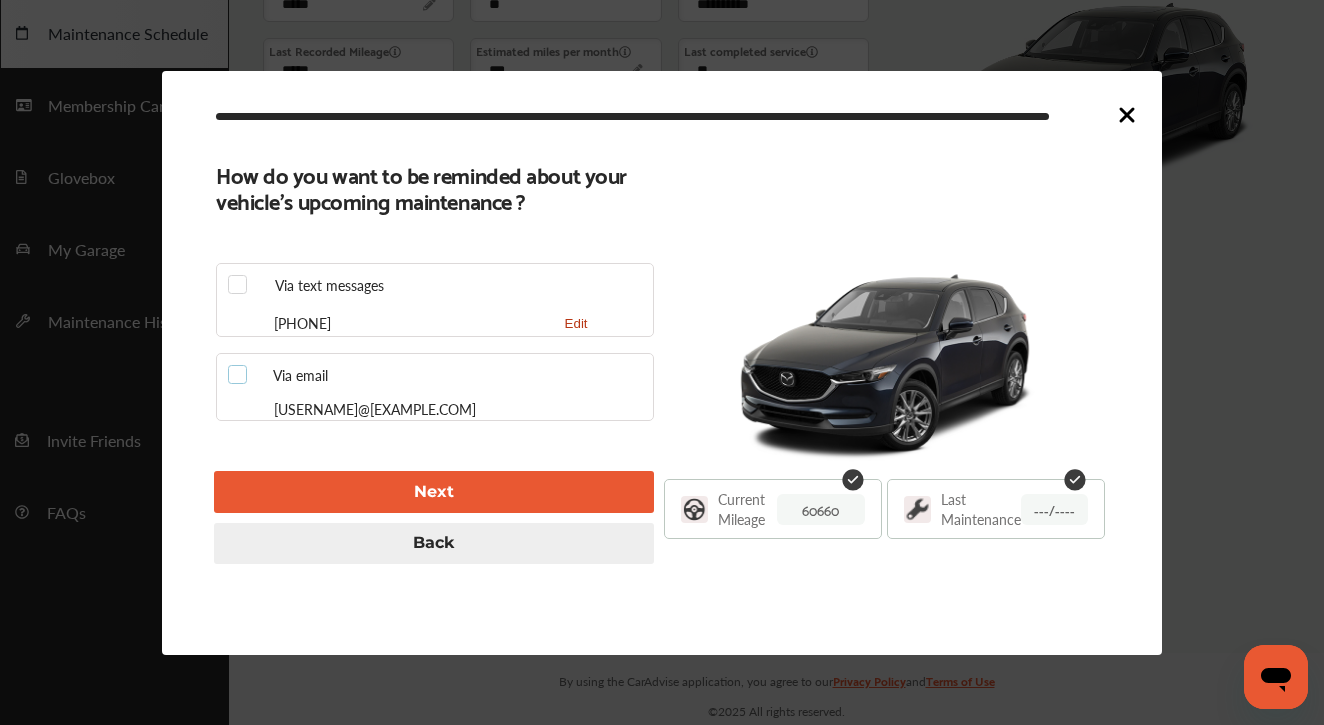 click at bounding box center (243, 365) 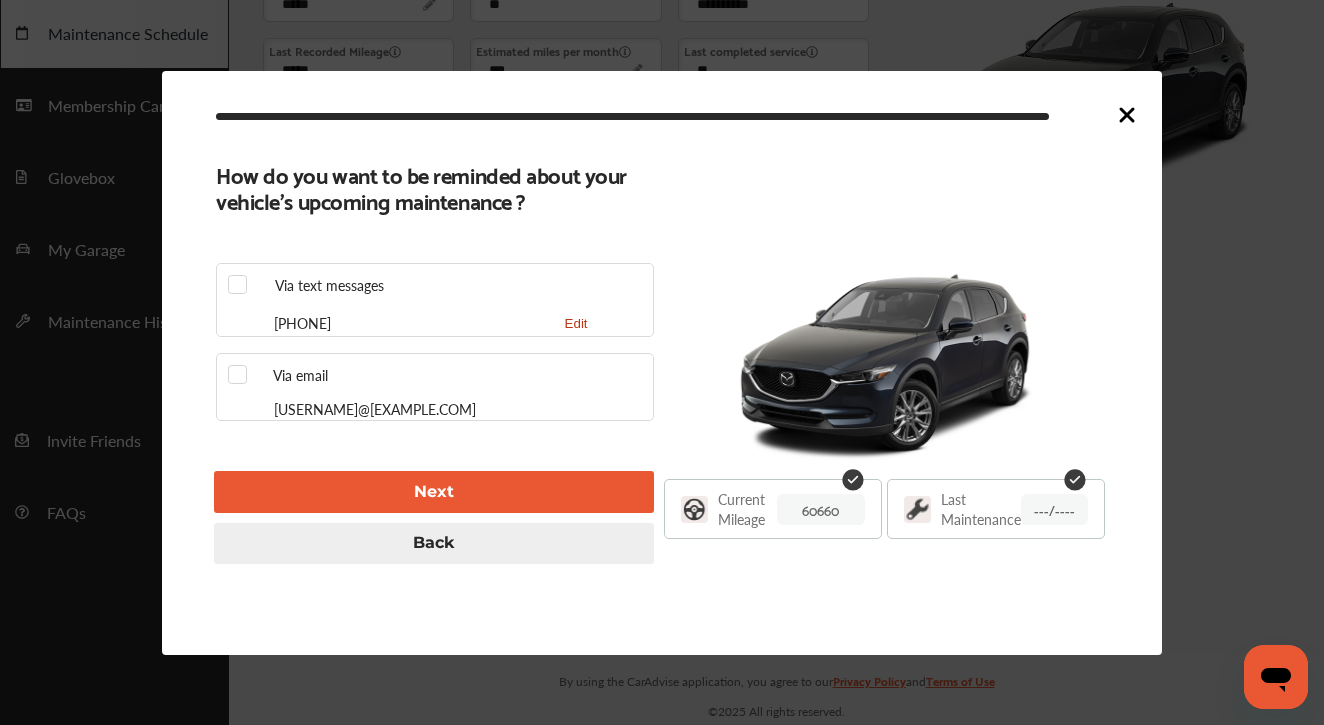 click 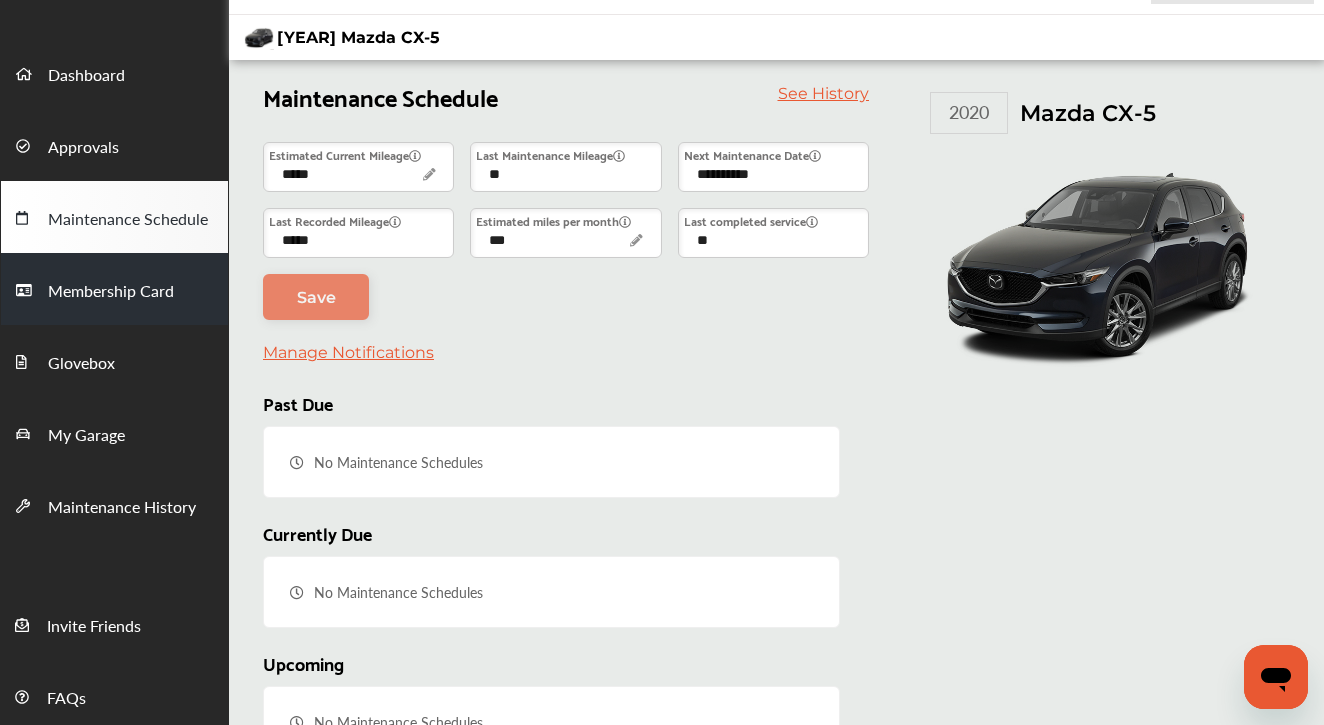 click on "Membership Card" at bounding box center (114, 289) 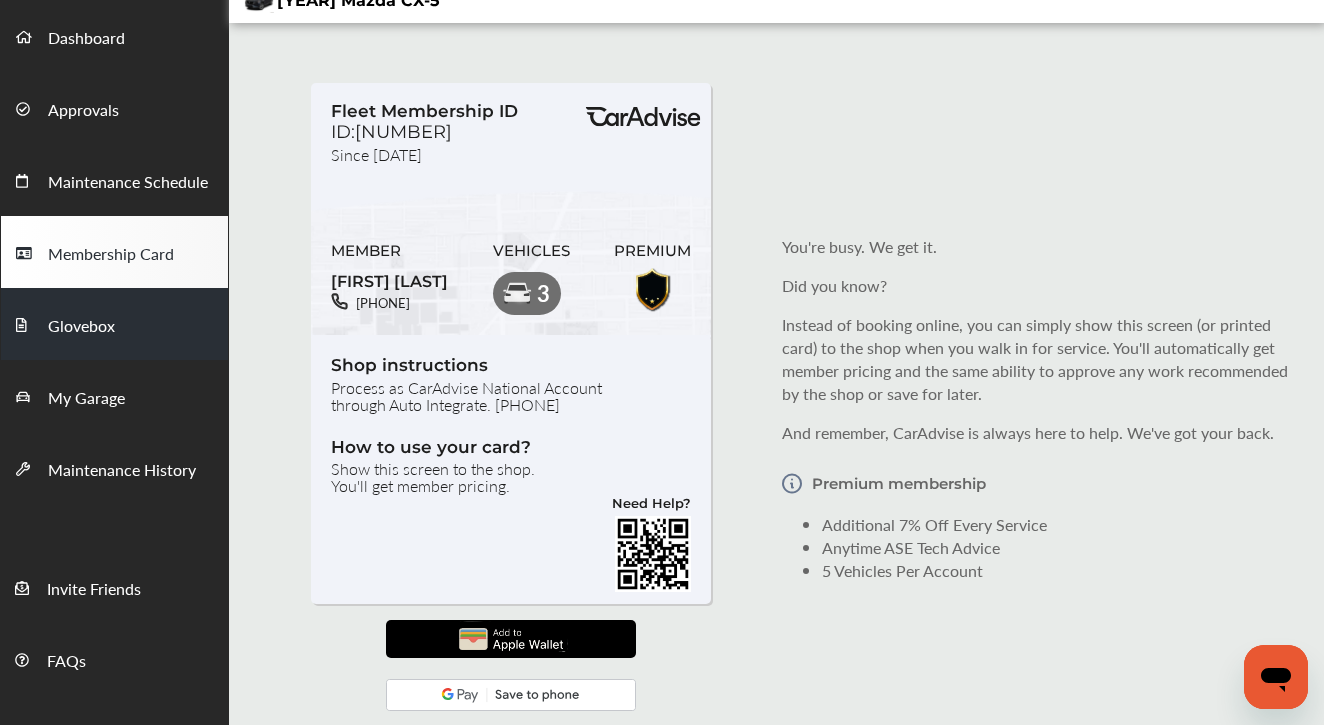 scroll, scrollTop: 89, scrollLeft: 0, axis: vertical 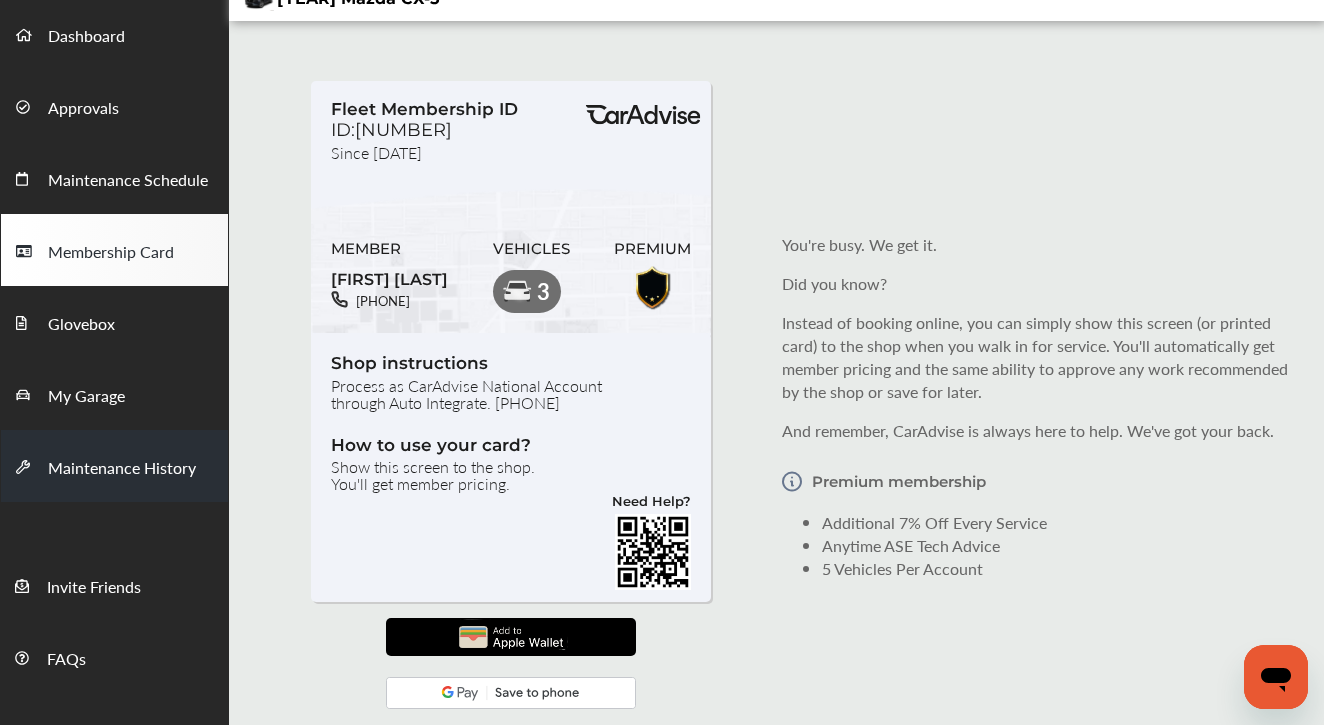 click on "Maintenance History" at bounding box center (122, 469) 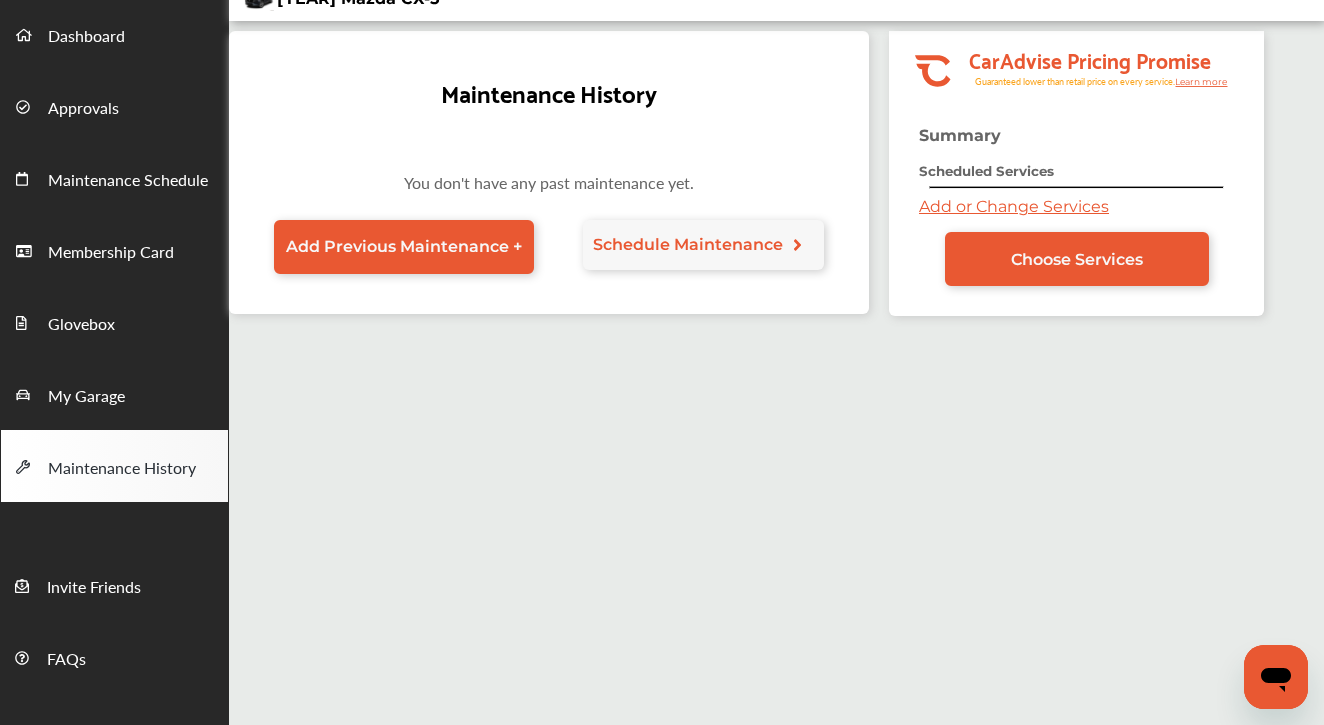 scroll, scrollTop: 0, scrollLeft: 0, axis: both 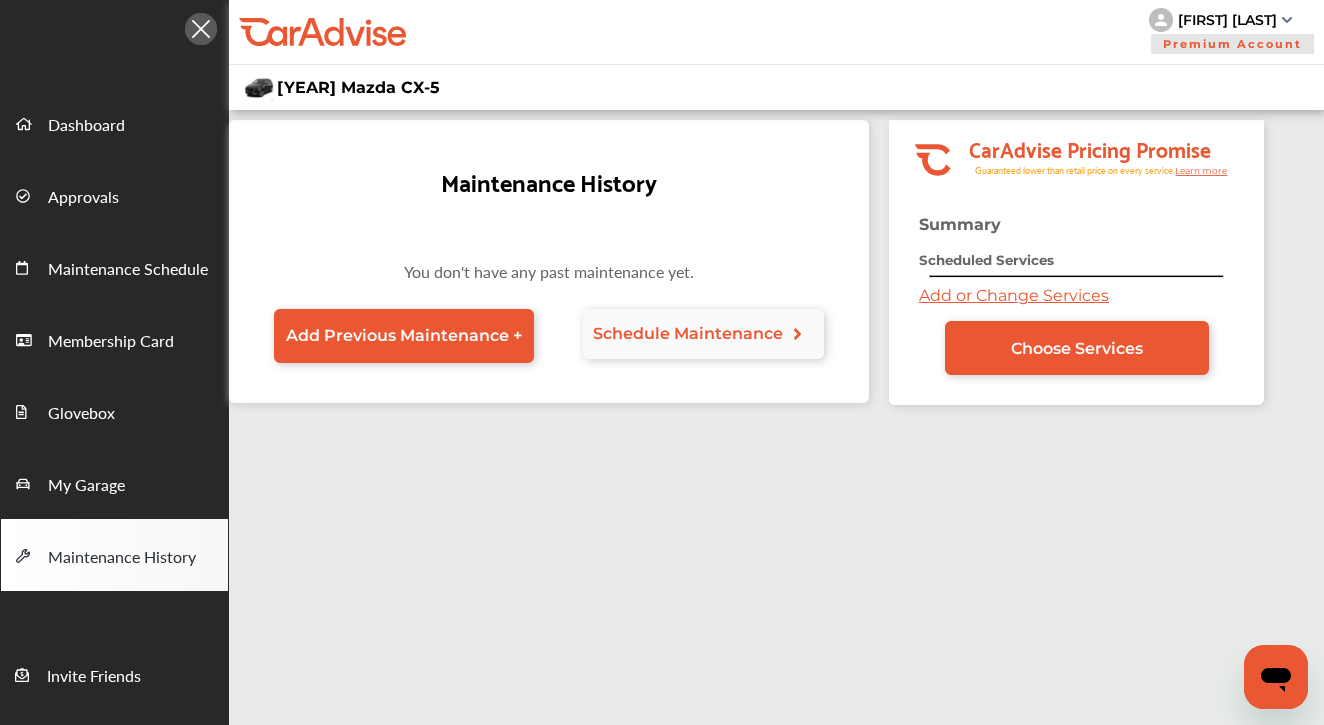 click on "Schedule Maintenance" at bounding box center [688, 333] 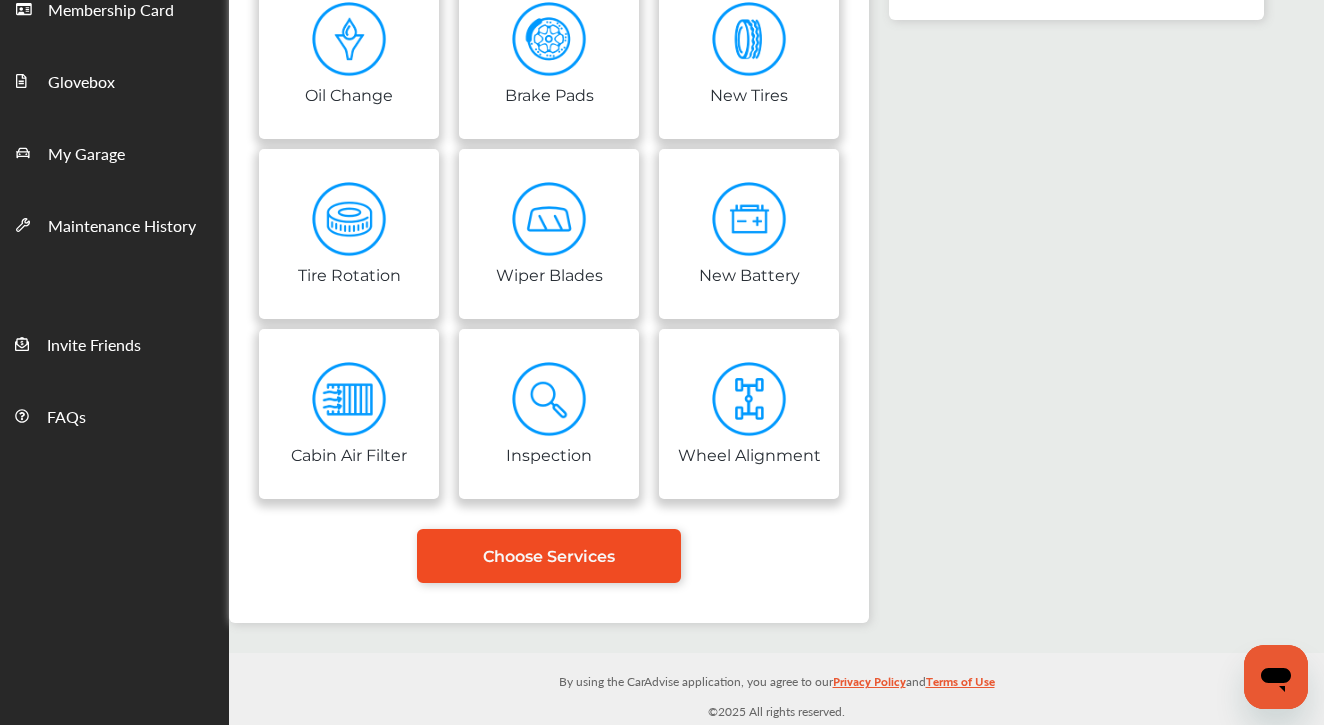 scroll, scrollTop: 331, scrollLeft: 0, axis: vertical 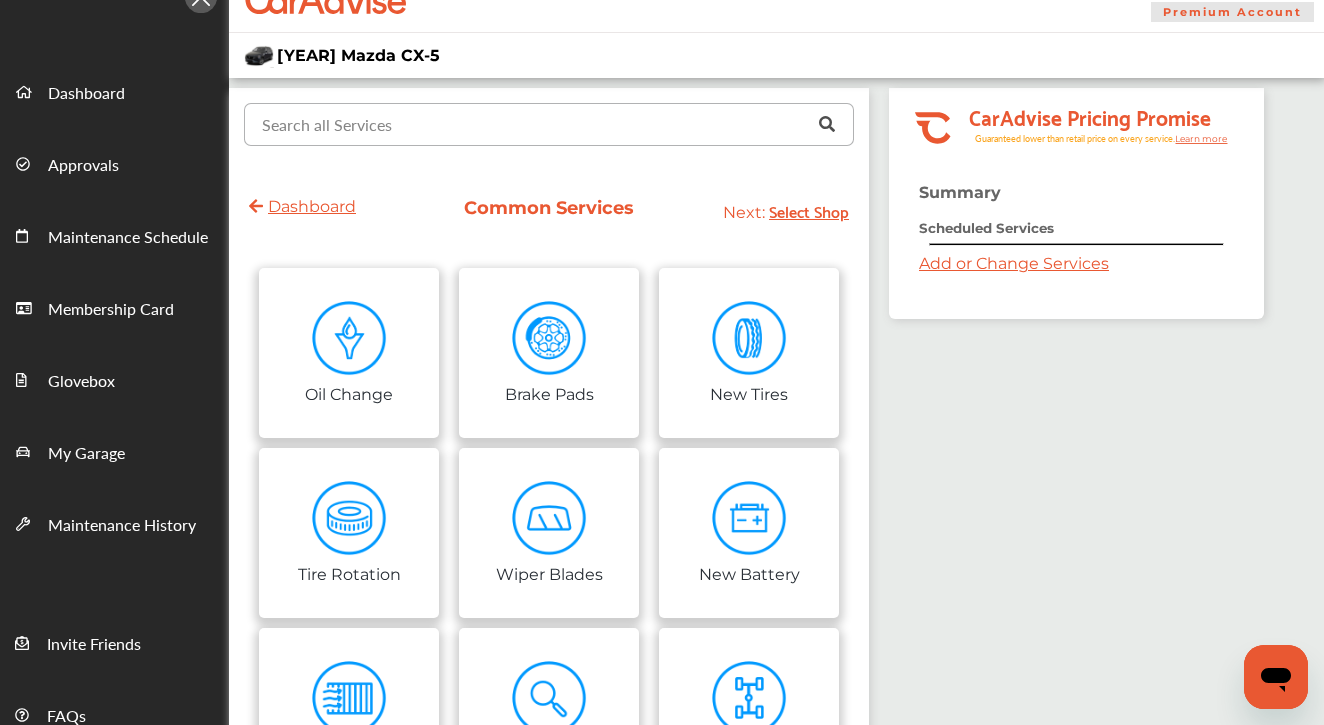 click at bounding box center (544, 123) 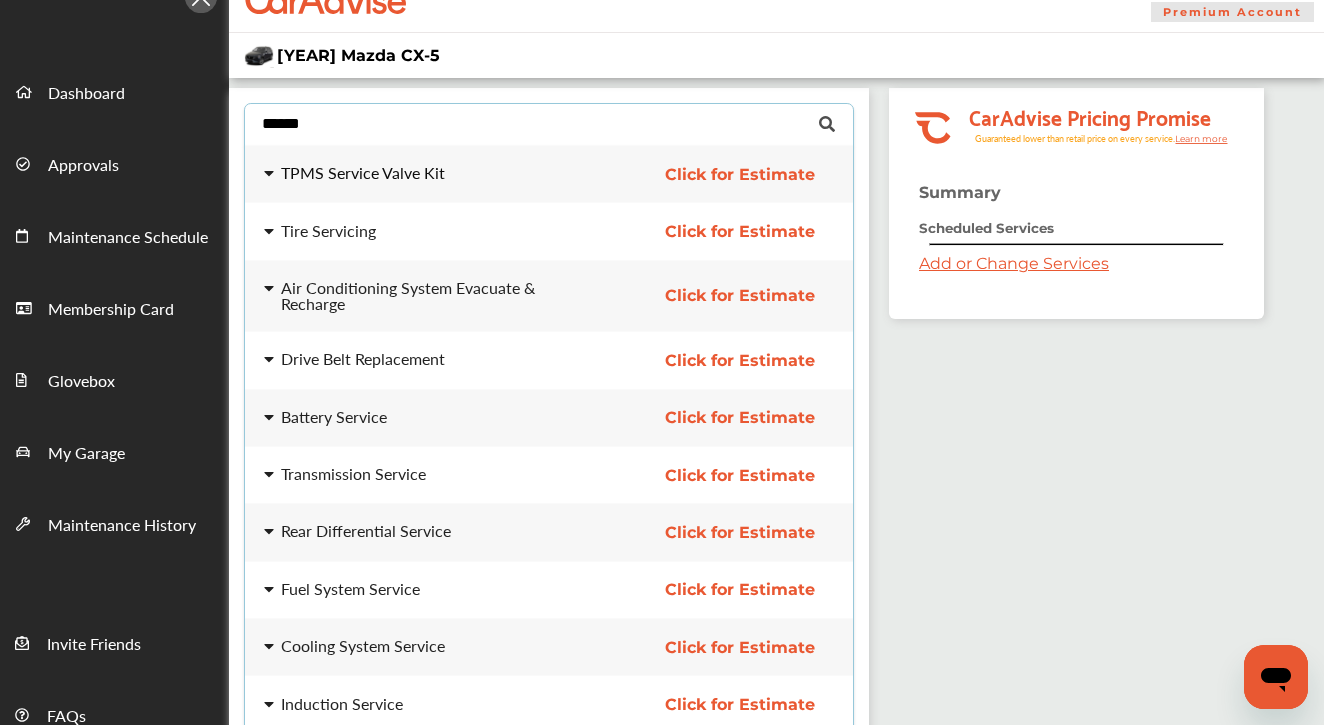 type on "*******" 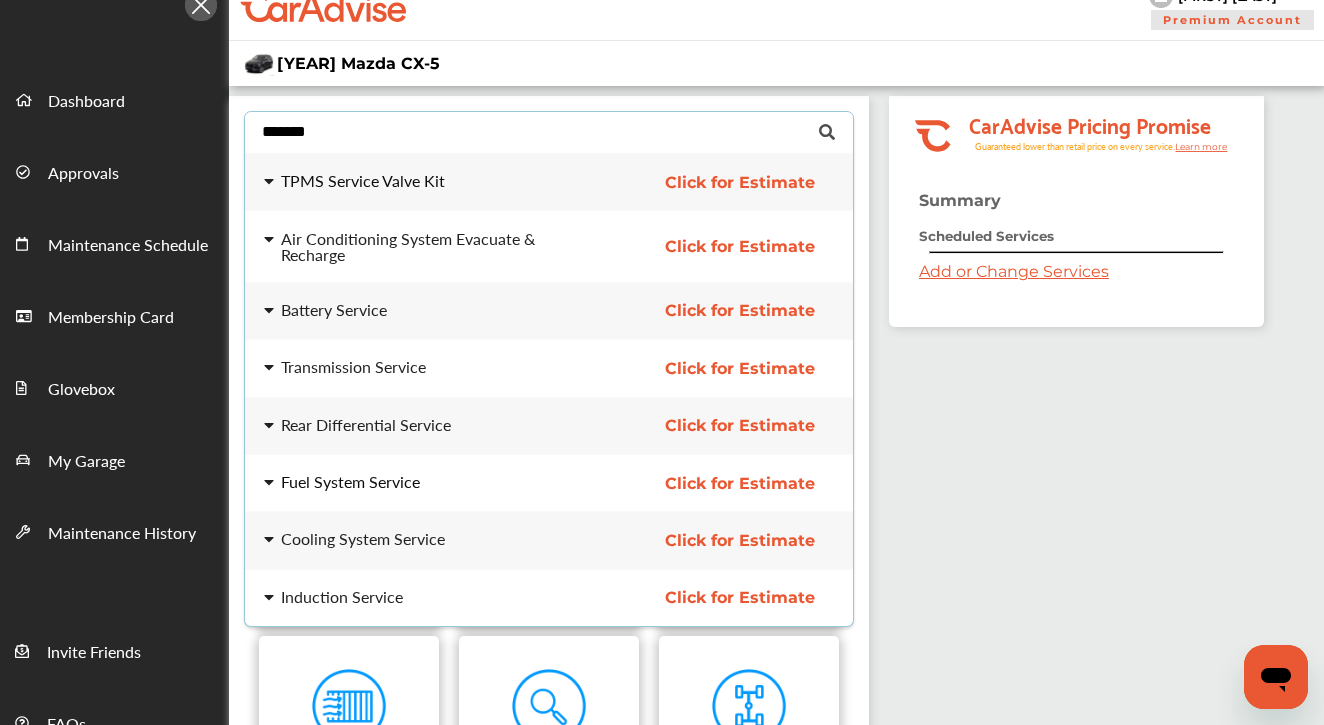 scroll, scrollTop: 22, scrollLeft: 0, axis: vertical 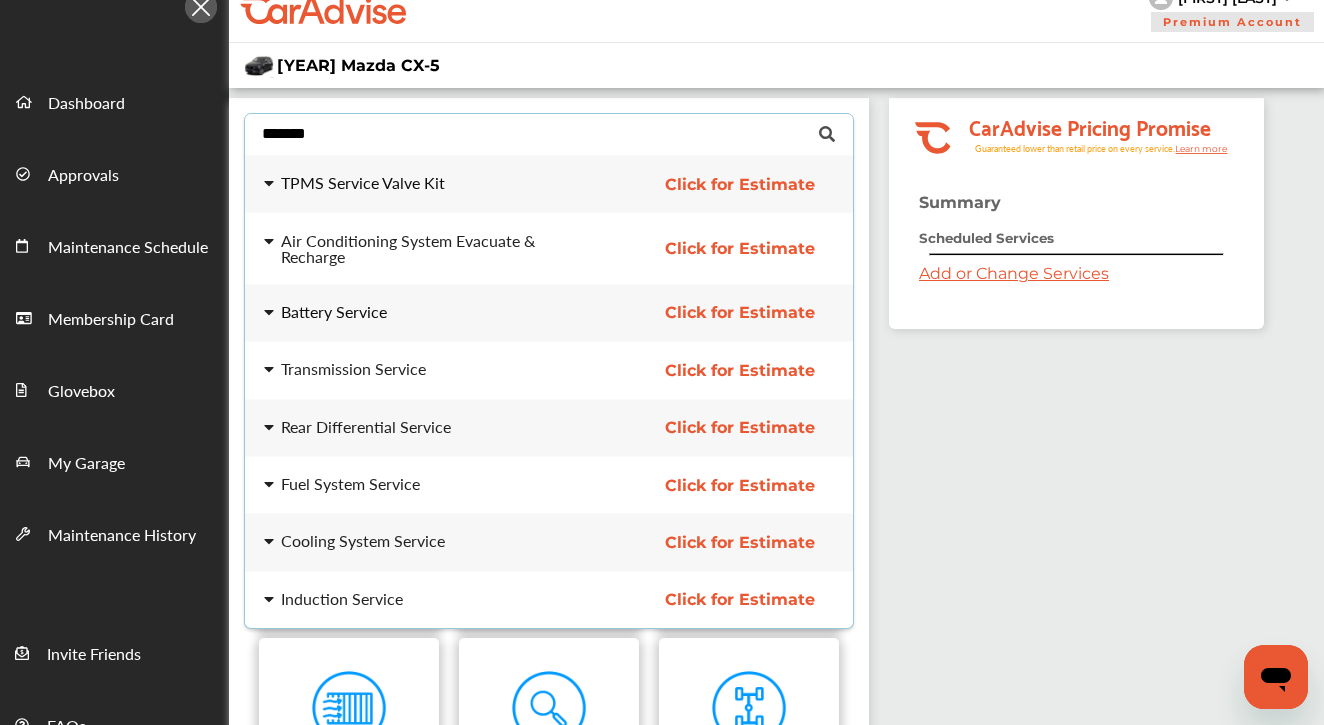 type 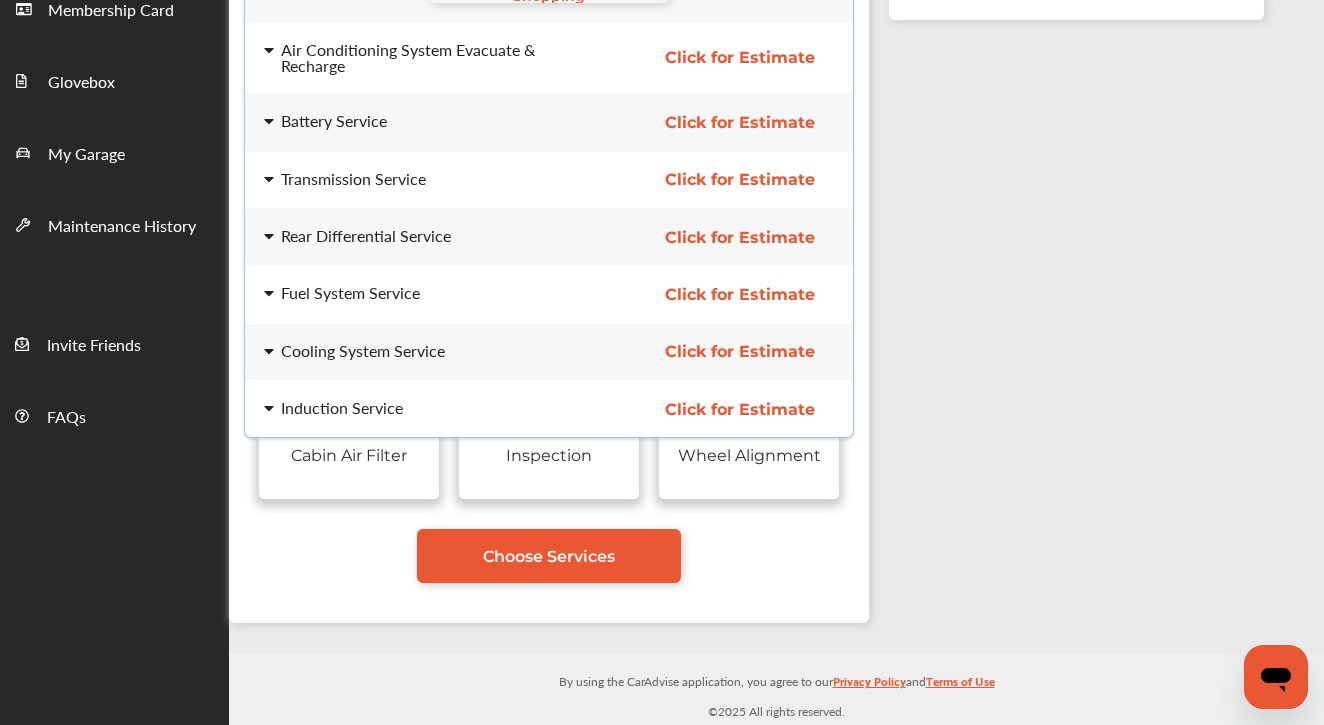 scroll, scrollTop: 331, scrollLeft: 0, axis: vertical 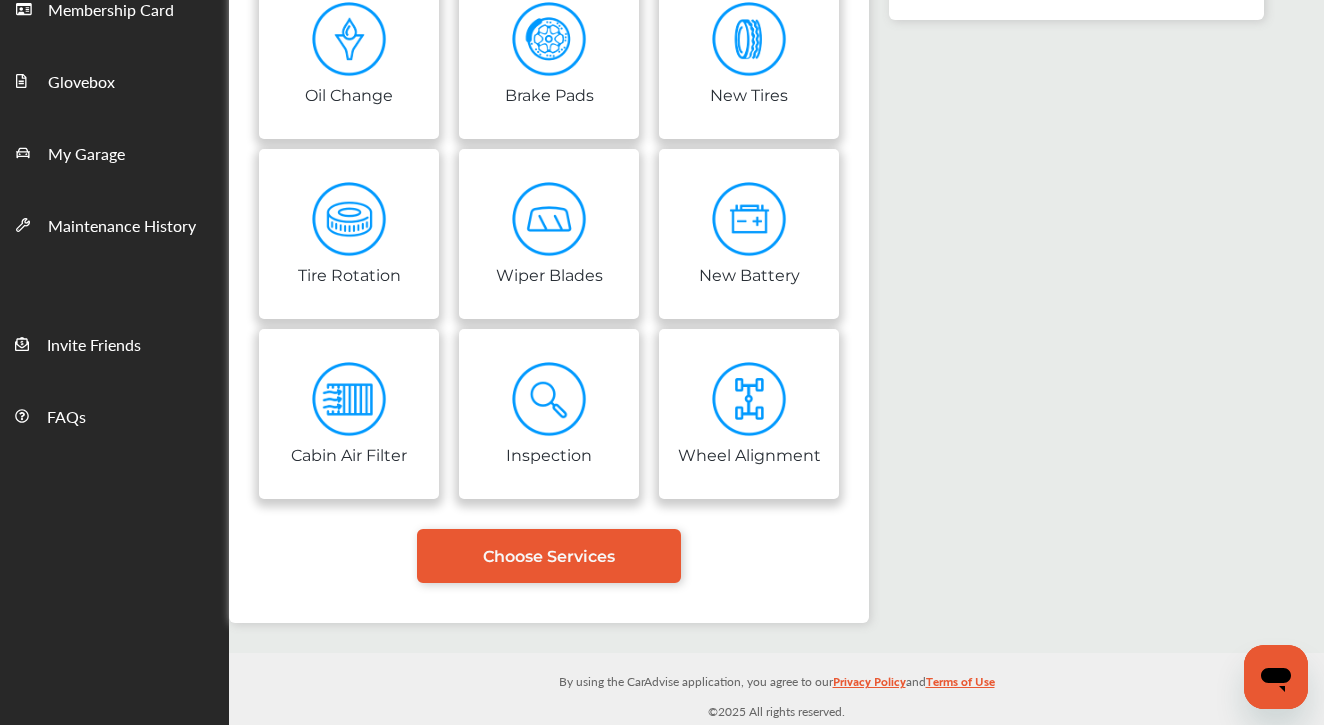 click on "Dashboard Common Services Next:   Select Shop Oil Change Tire Rotation Cabin Air Filter Brake Pads Wiper Blades Inspection New Tires New Battery Wheel Alignment Choose Services" at bounding box center (549, 252) 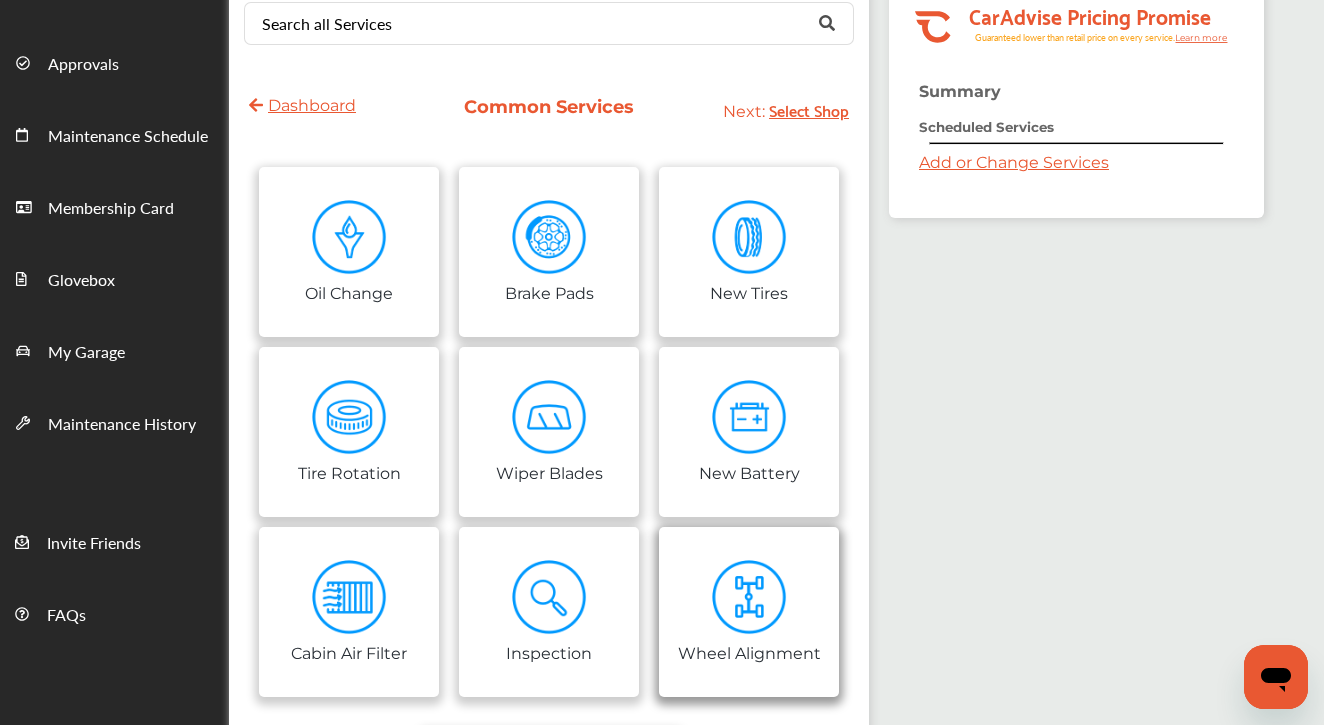 scroll, scrollTop: 152, scrollLeft: 0, axis: vertical 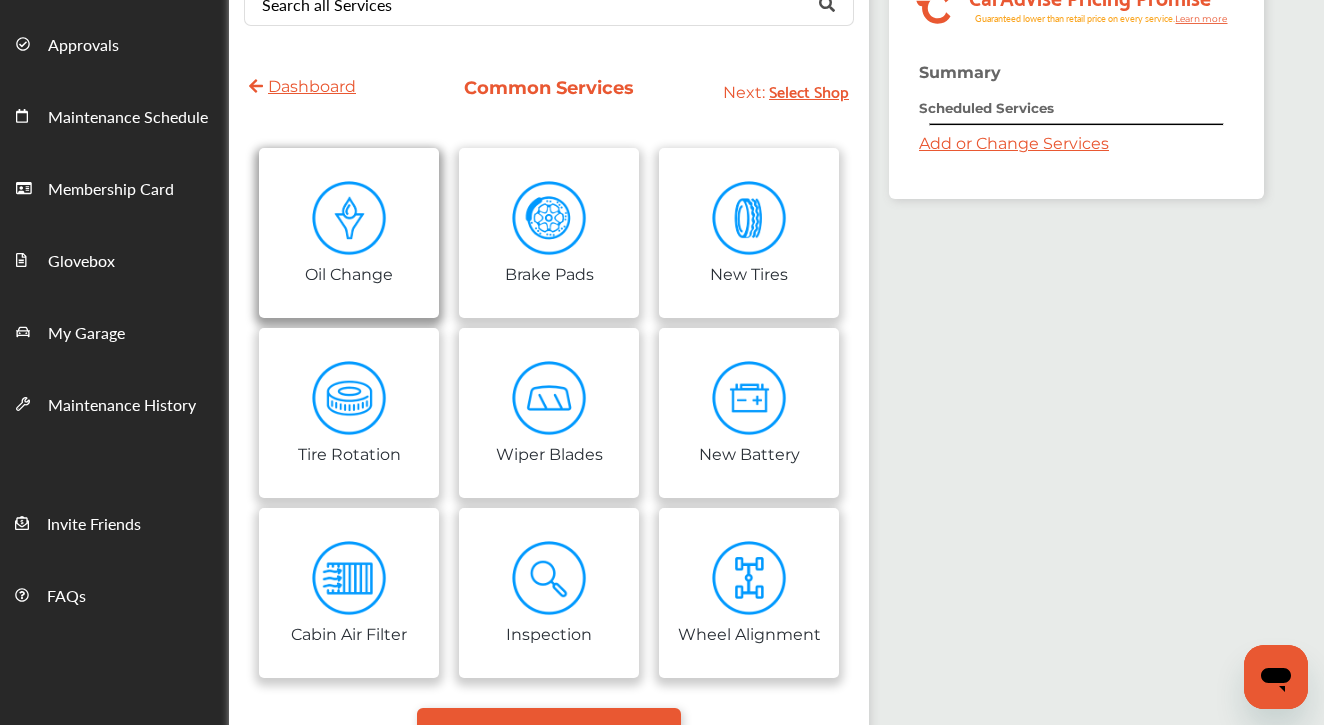 click on "Oil Change" at bounding box center (349, 233) 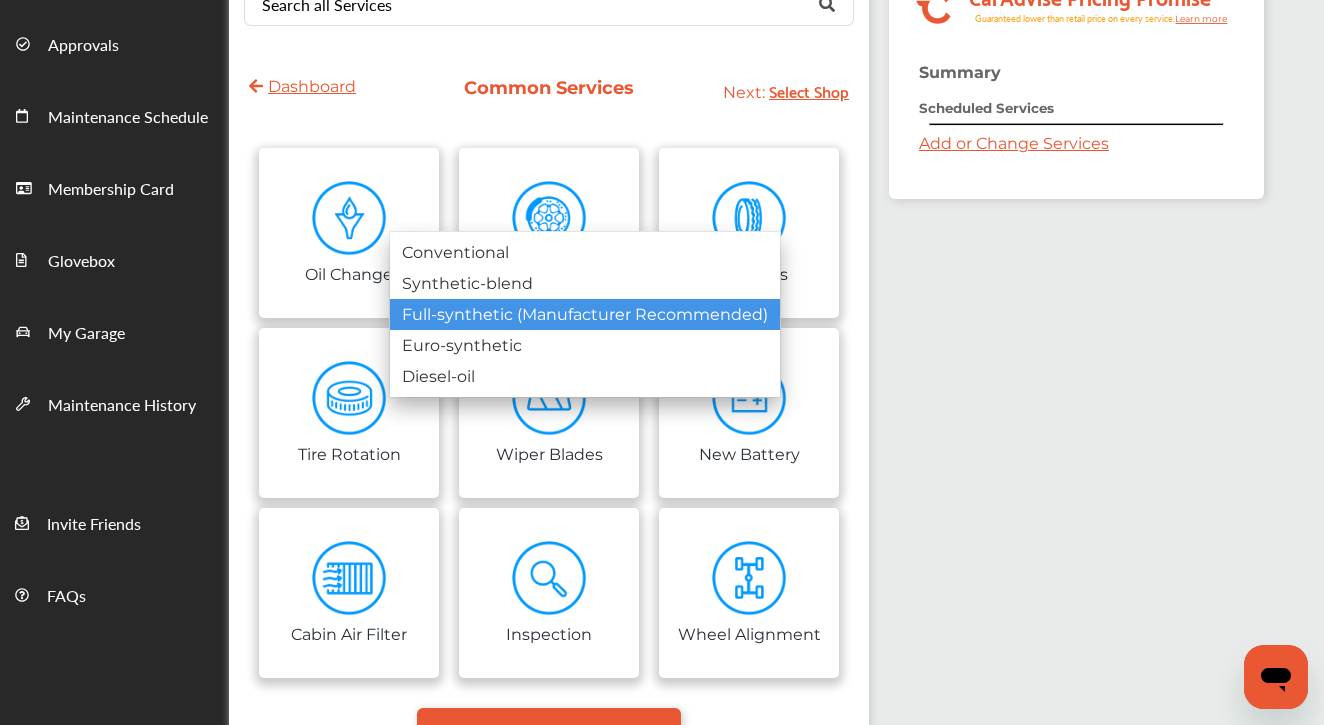click on "Full-synthetic (Manufacturer Recommended)" at bounding box center (585, 314) 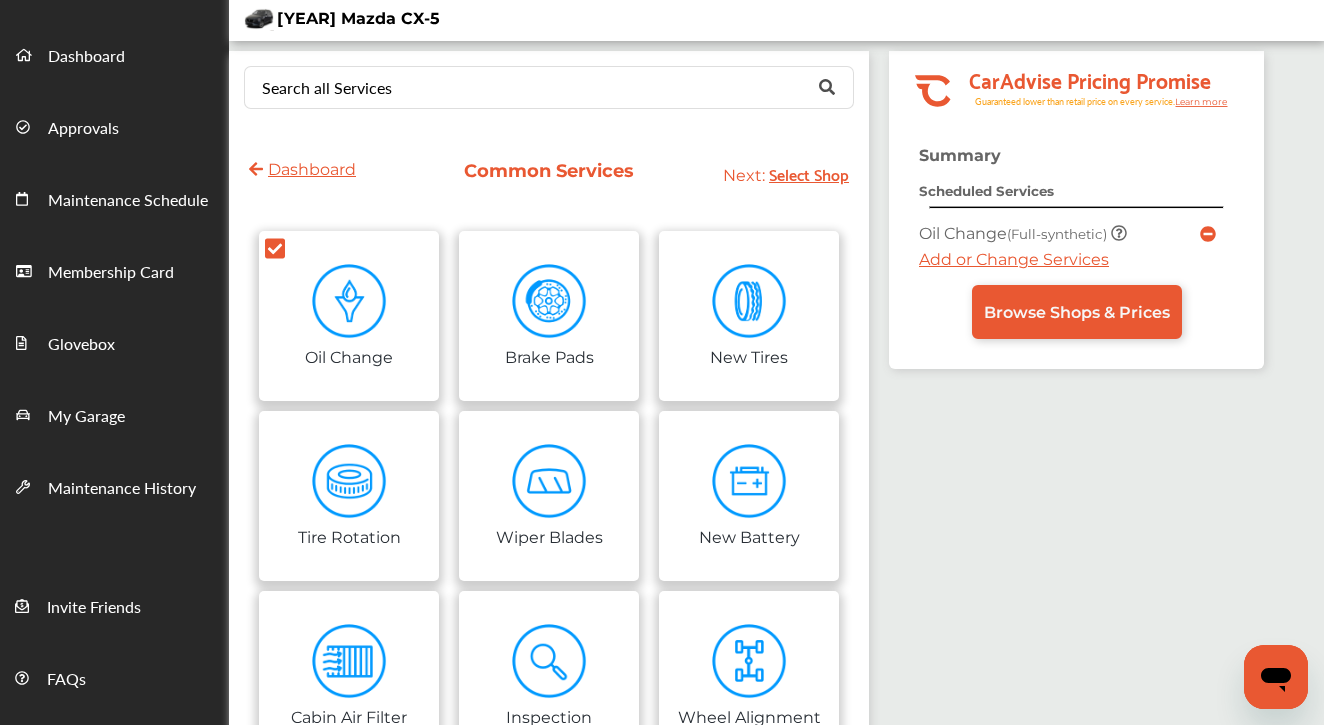 scroll, scrollTop: 38, scrollLeft: 0, axis: vertical 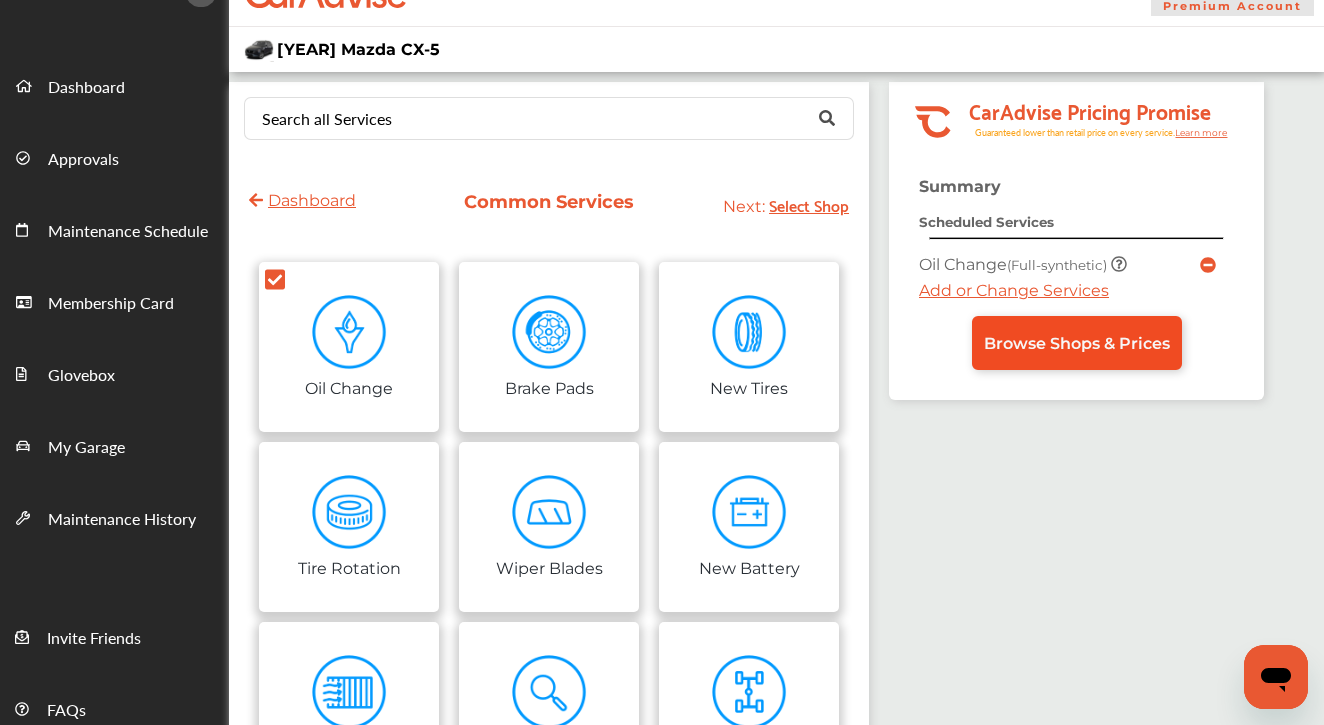 click on "Browse Shops & Prices" at bounding box center (1077, 343) 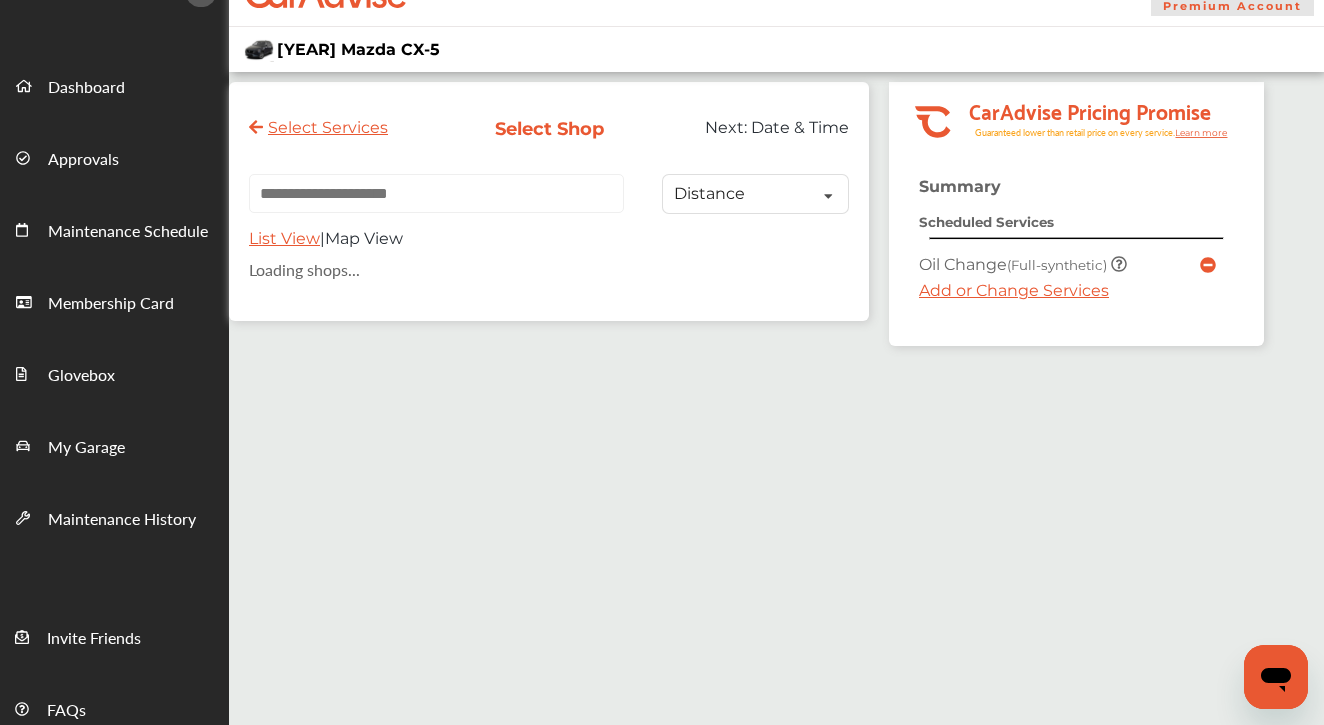 scroll, scrollTop: 0, scrollLeft: 0, axis: both 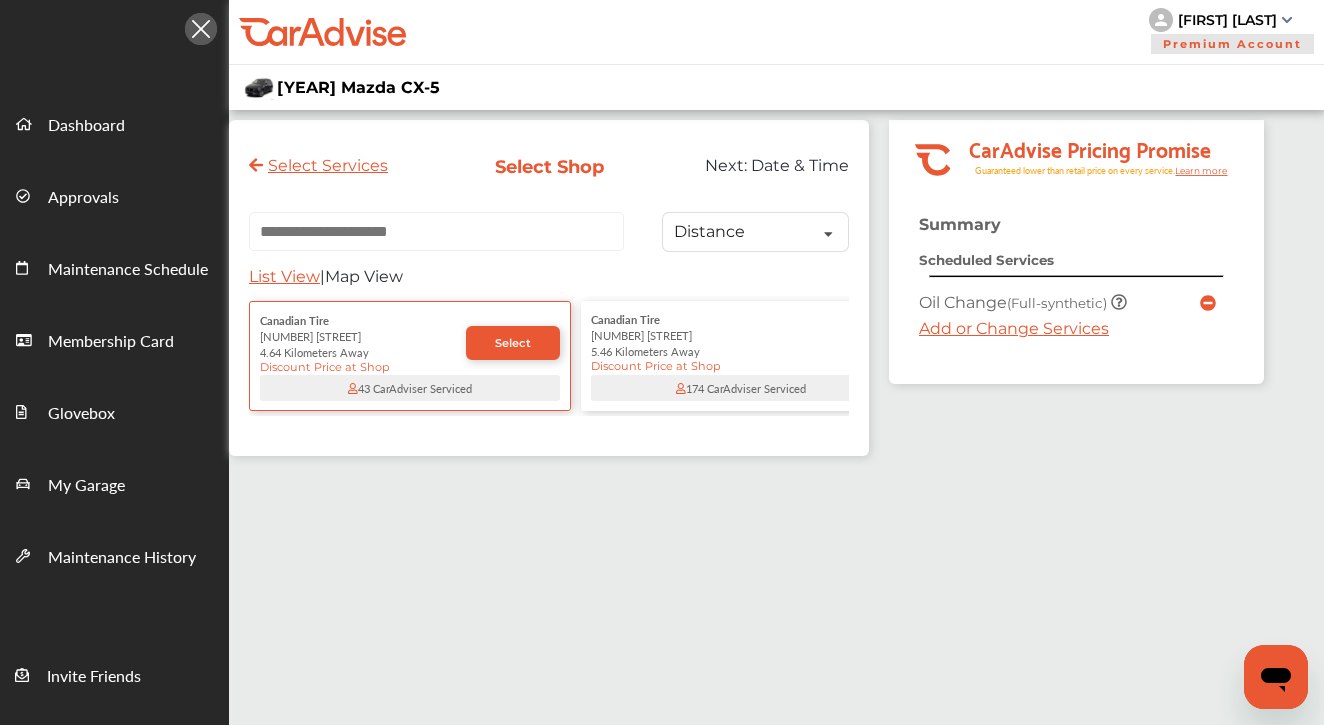 click on "Map View" at bounding box center [364, 276] 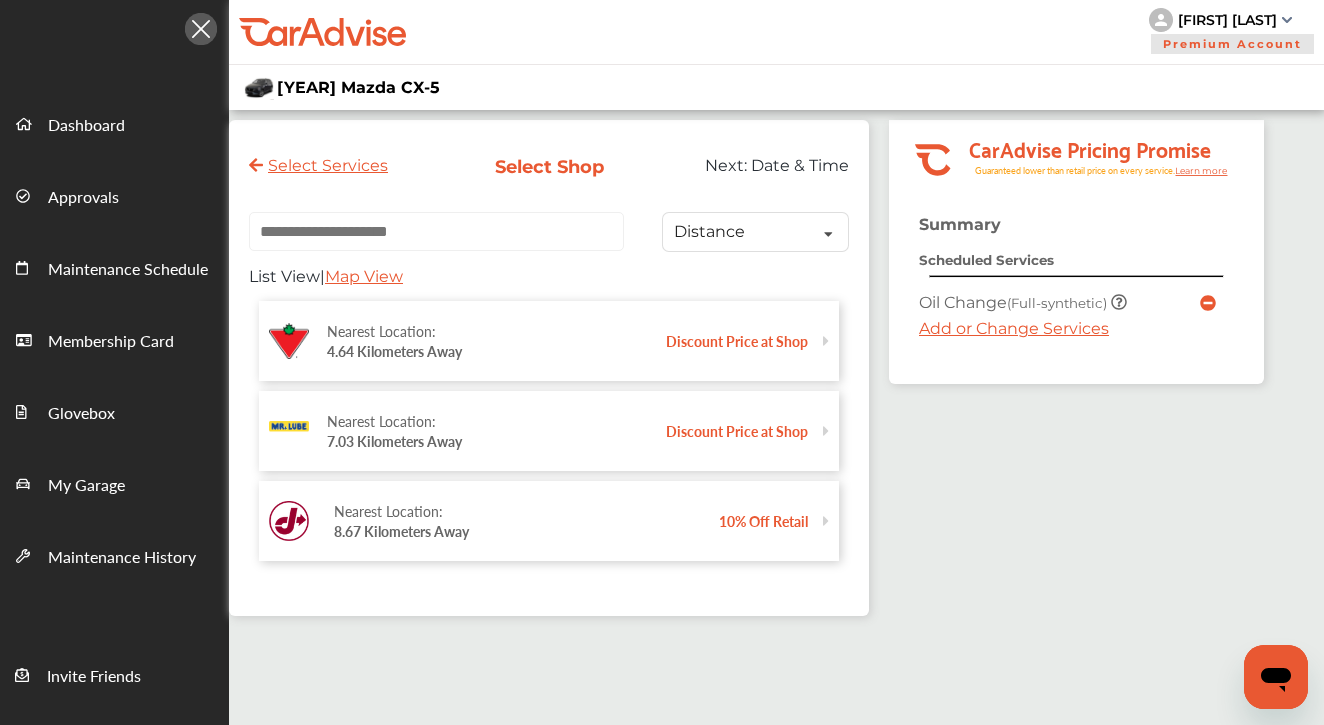 click on "Nearest Location: [DISTANCE] Away" at bounding box center [526, 521] 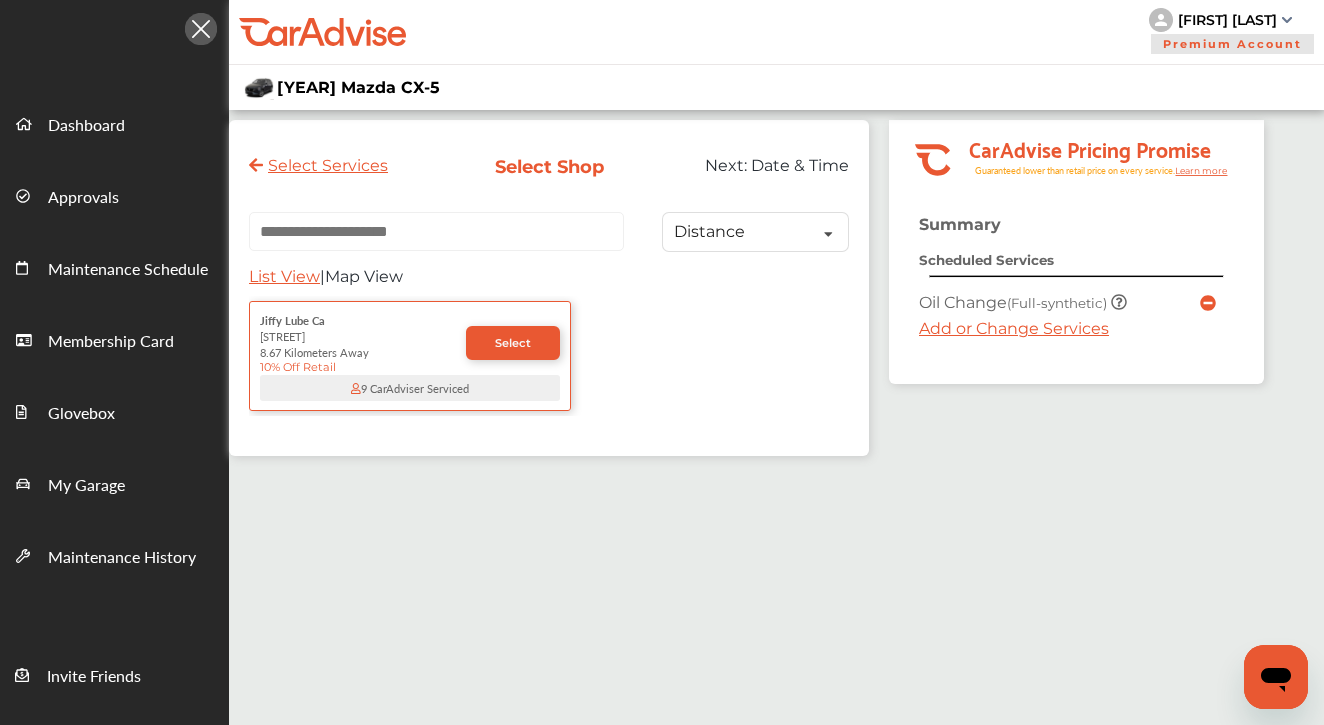 click on "List View" at bounding box center [284, 276] 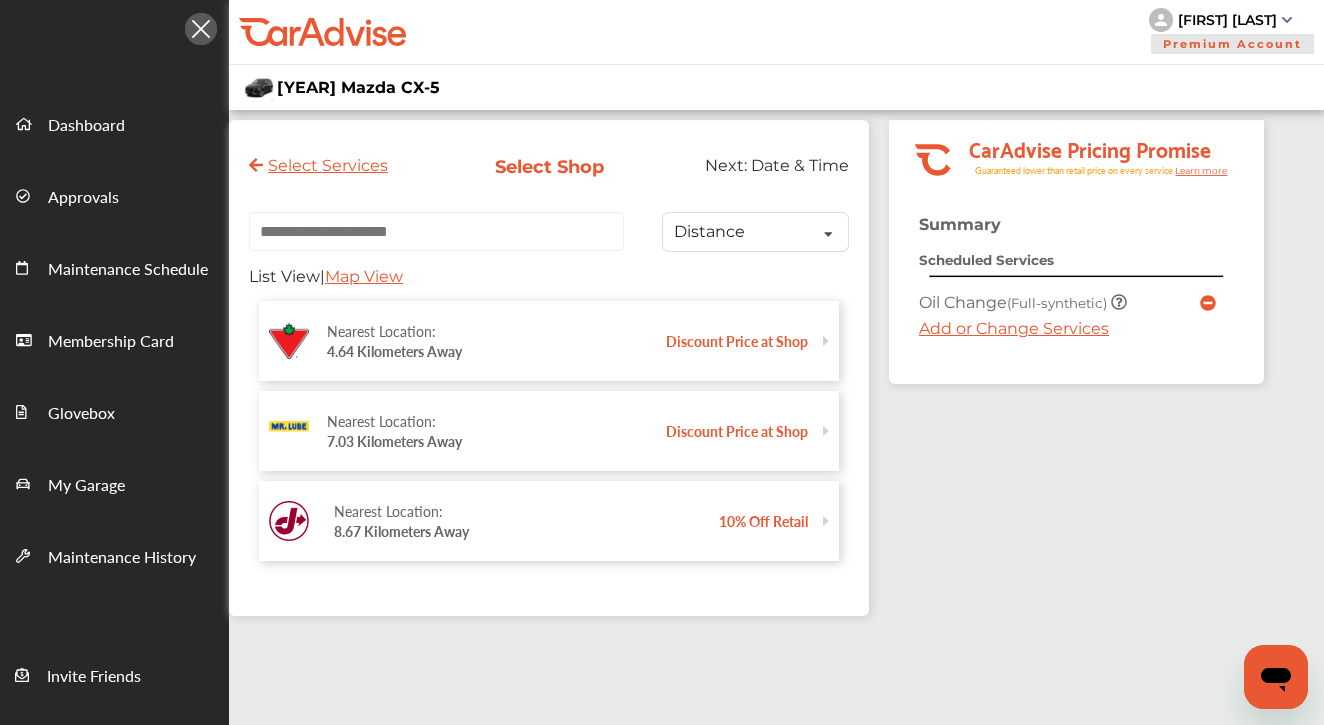 click on "Nearest Location: [DISTANCE] Away" at bounding box center (496, 341) 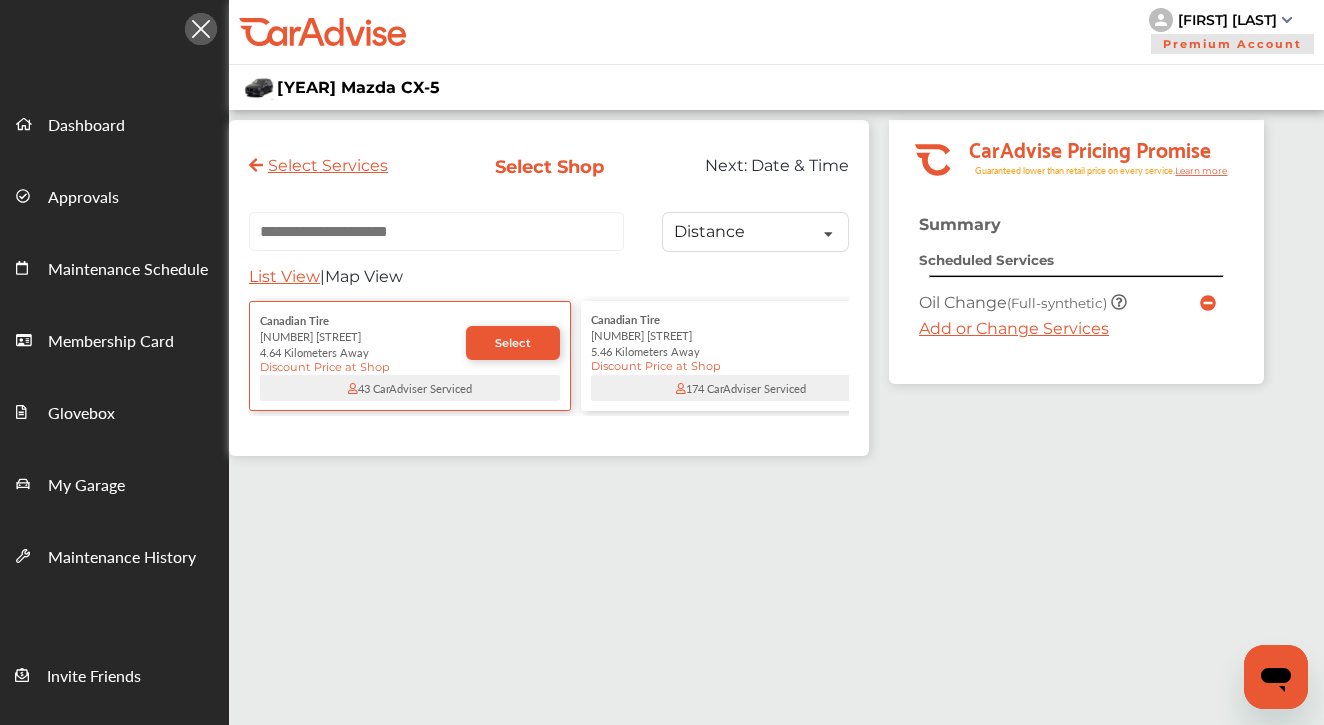 click at bounding box center (436, 231) 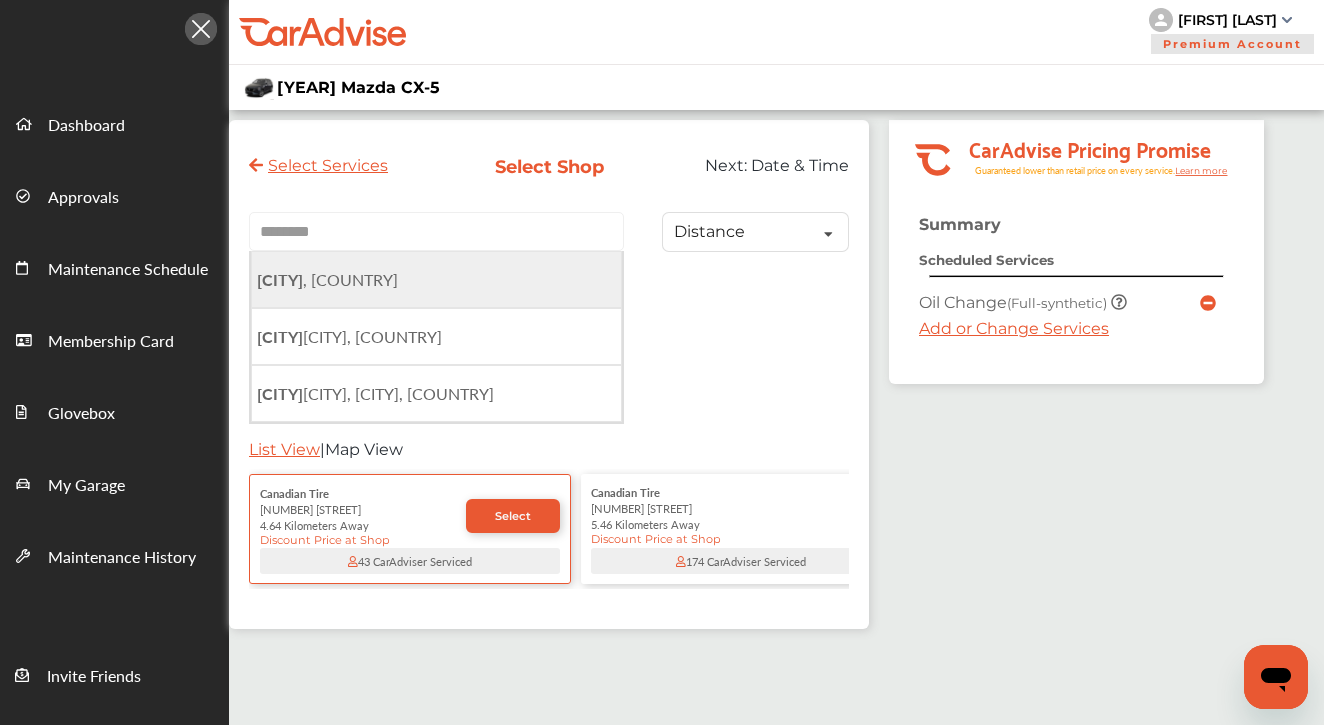 drag, startPoint x: 407, startPoint y: 235, endPoint x: 399, endPoint y: 290, distance: 55.578773 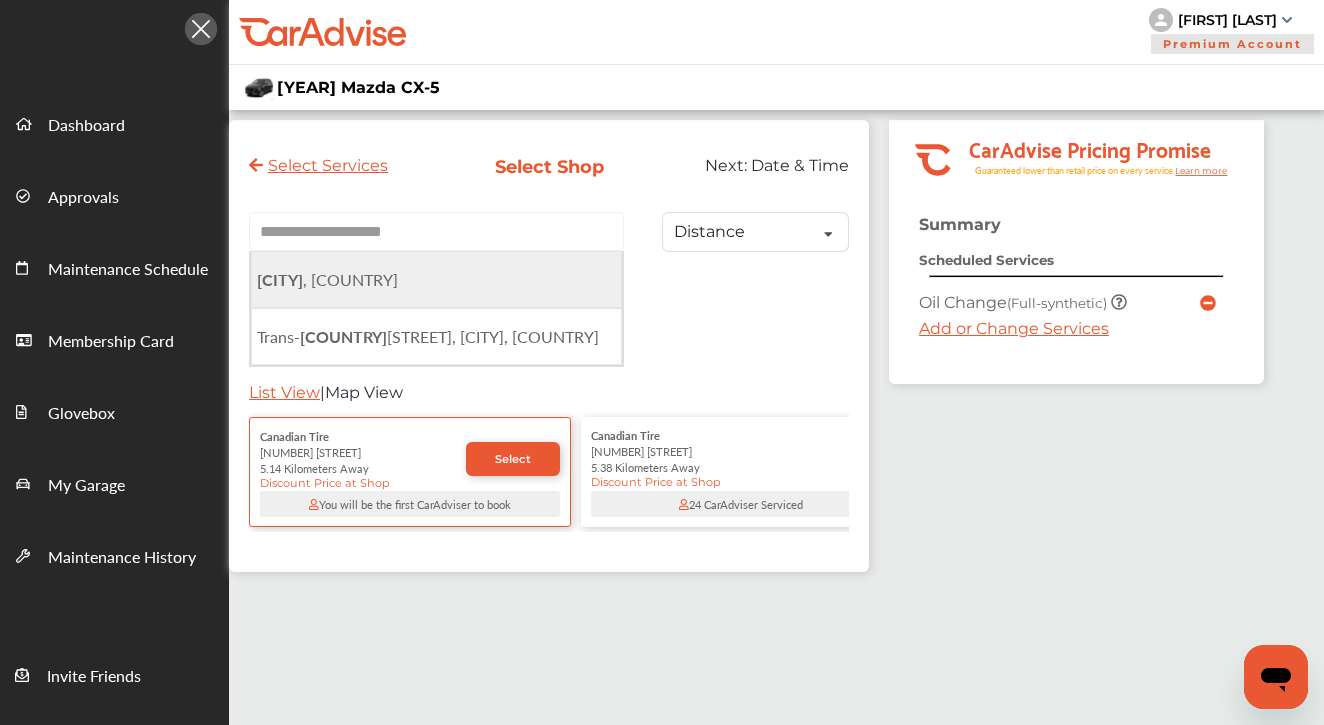 click on "[CITY], [COUNTRY]" at bounding box center [436, 279] 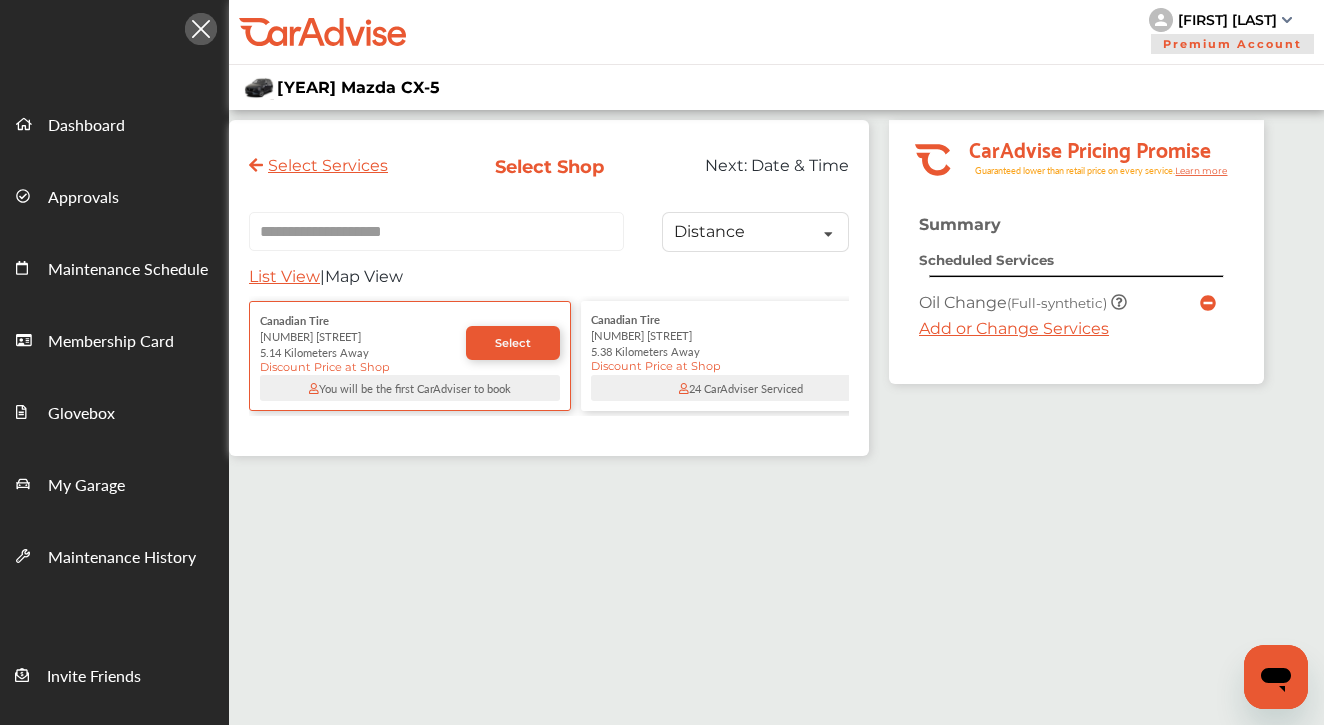 click on "[NUMBER] [STREET]" at bounding box center [741, 335] 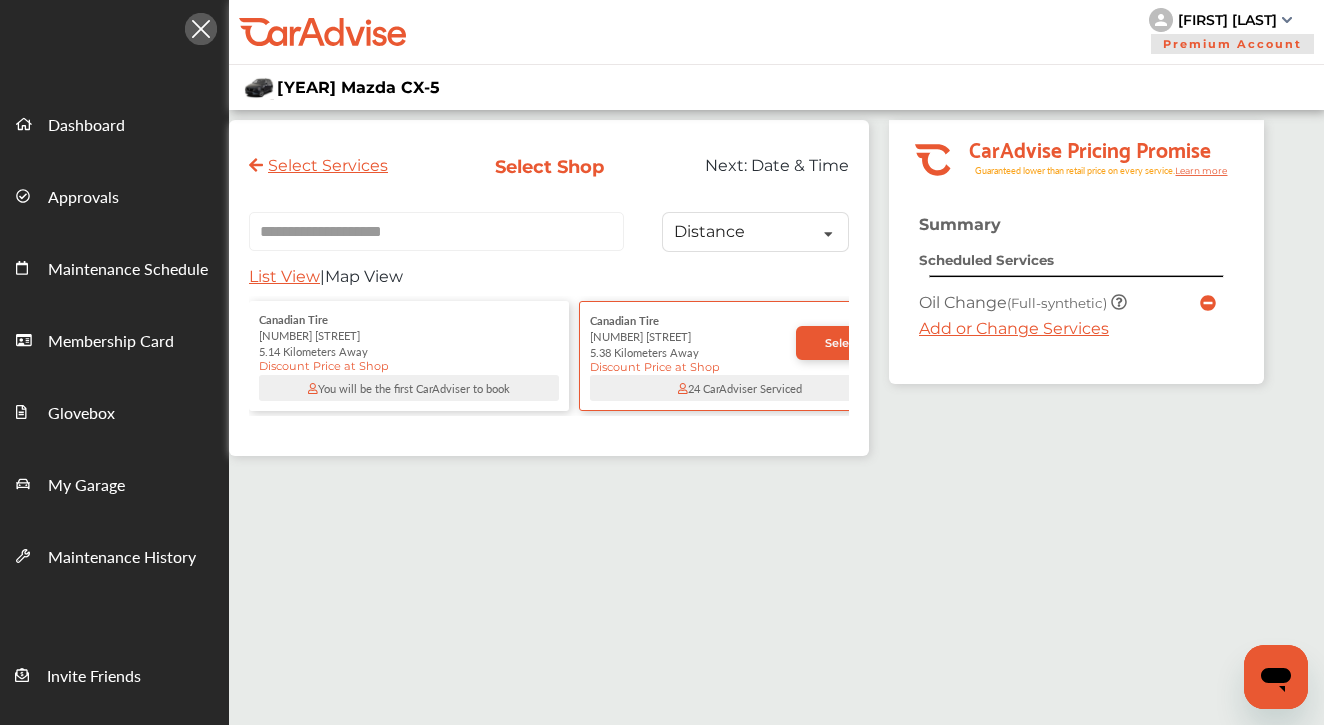 scroll, scrollTop: 0, scrollLeft: 185, axis: horizontal 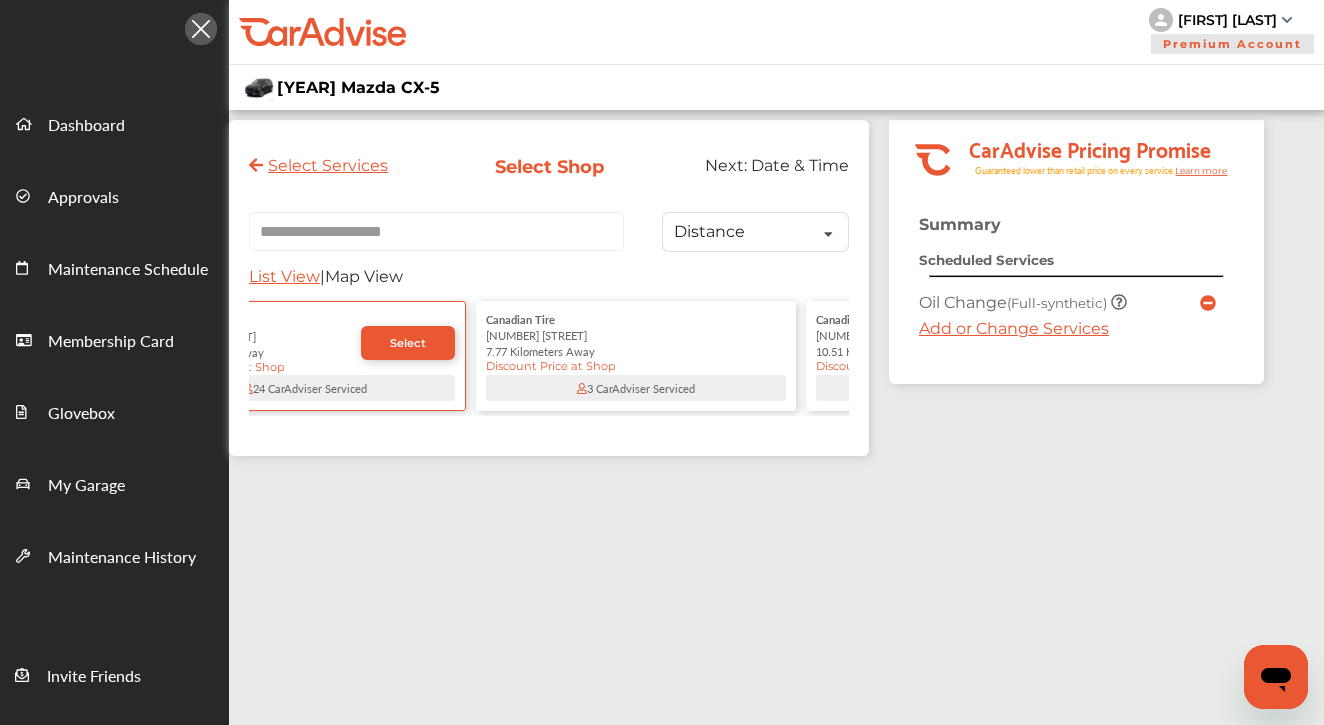 click on "Map View" at bounding box center (364, 276) 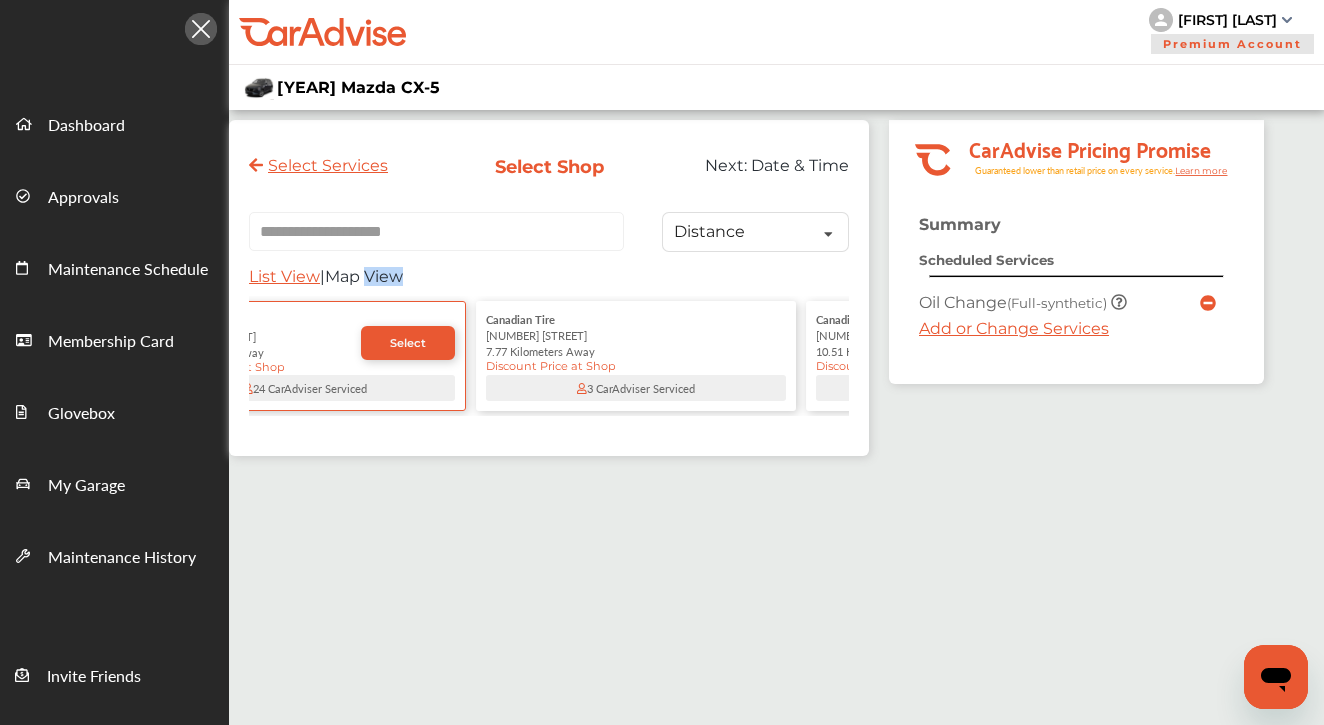 click on "Map View" at bounding box center (364, 276) 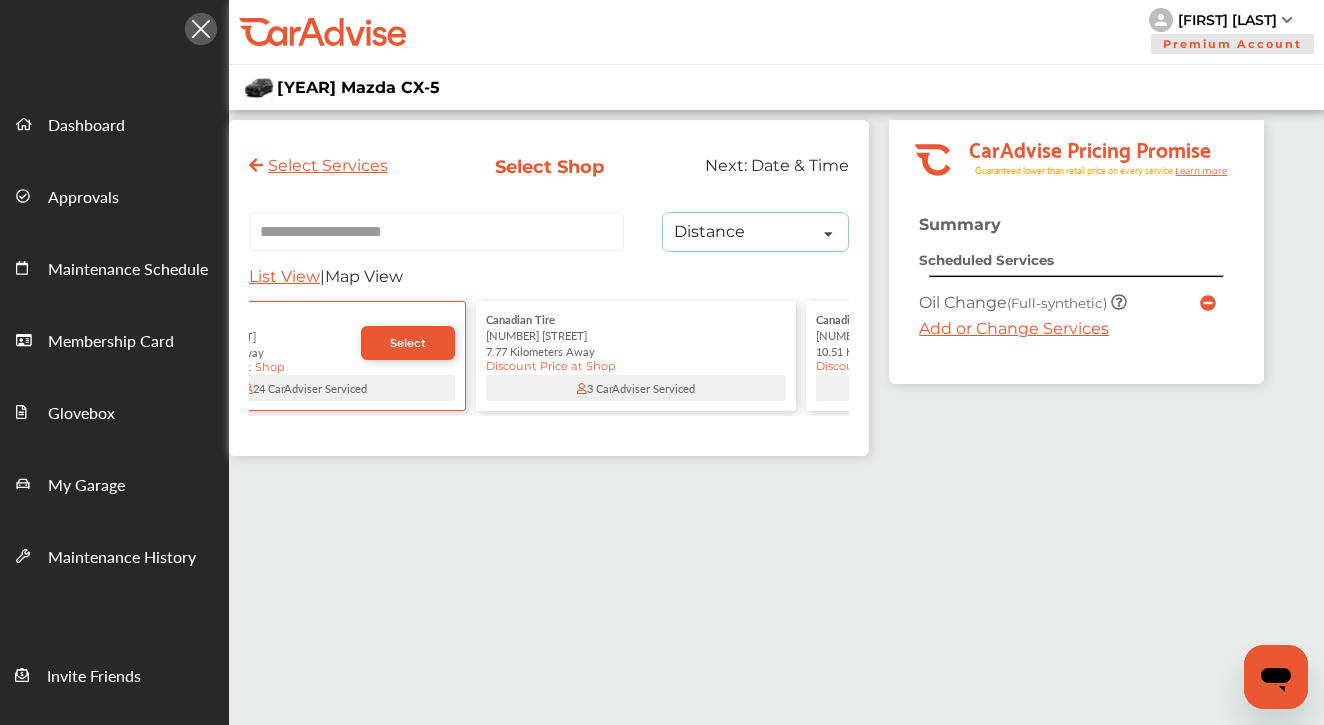 click on "Distance Distance Price" at bounding box center [756, 232] 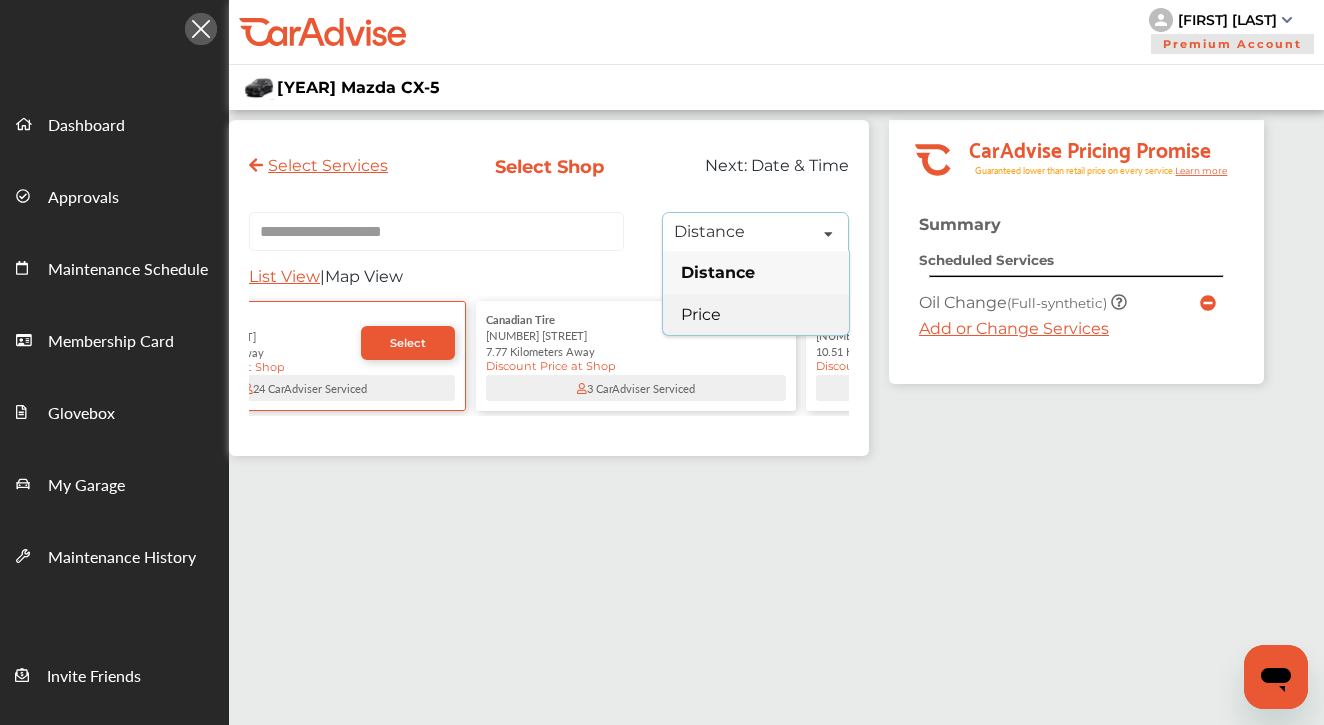 click on "Price" at bounding box center (756, 314) 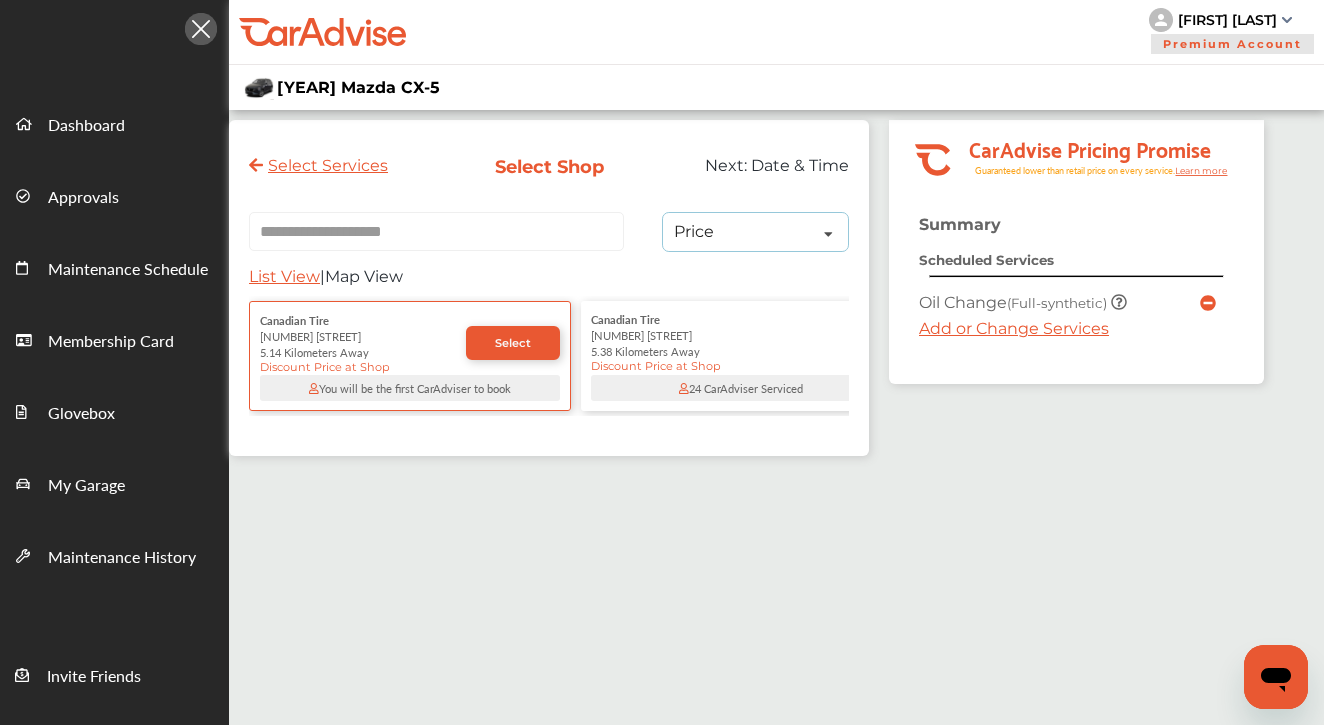 click on "Price Distance Price" at bounding box center (756, 232) 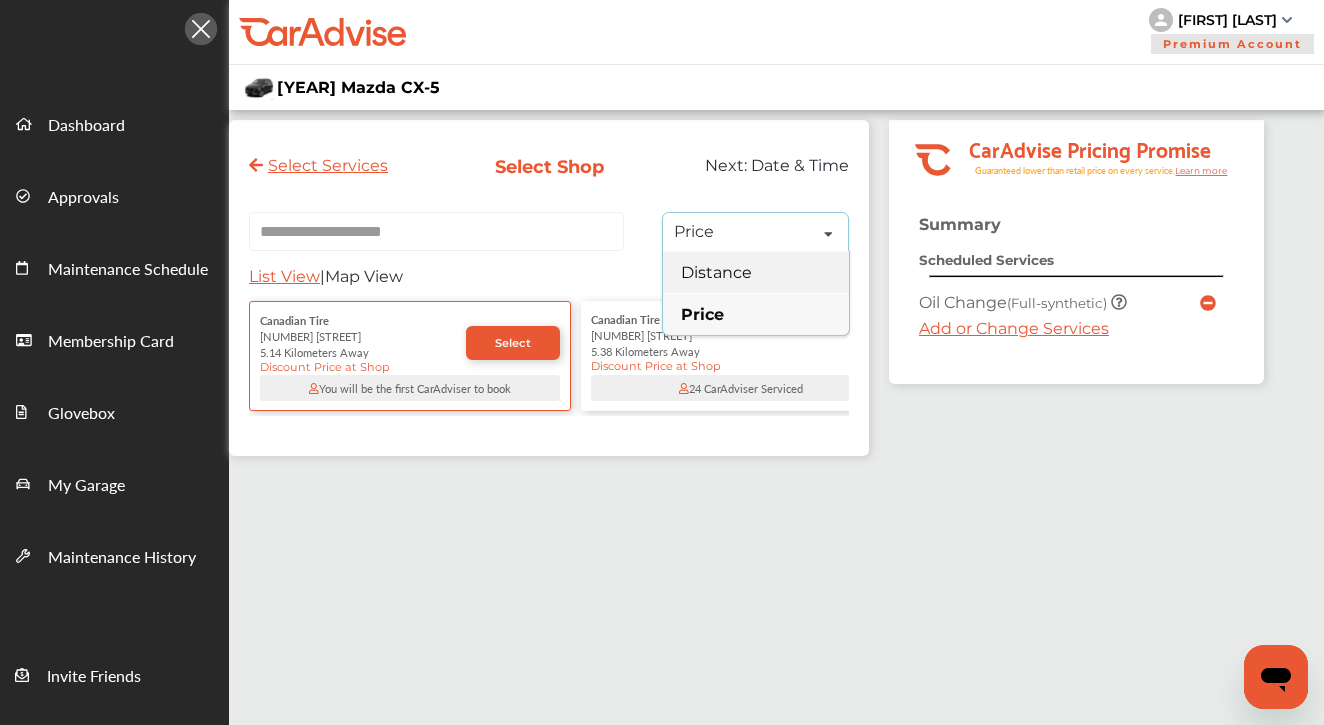 click on "Distance" at bounding box center (756, 272) 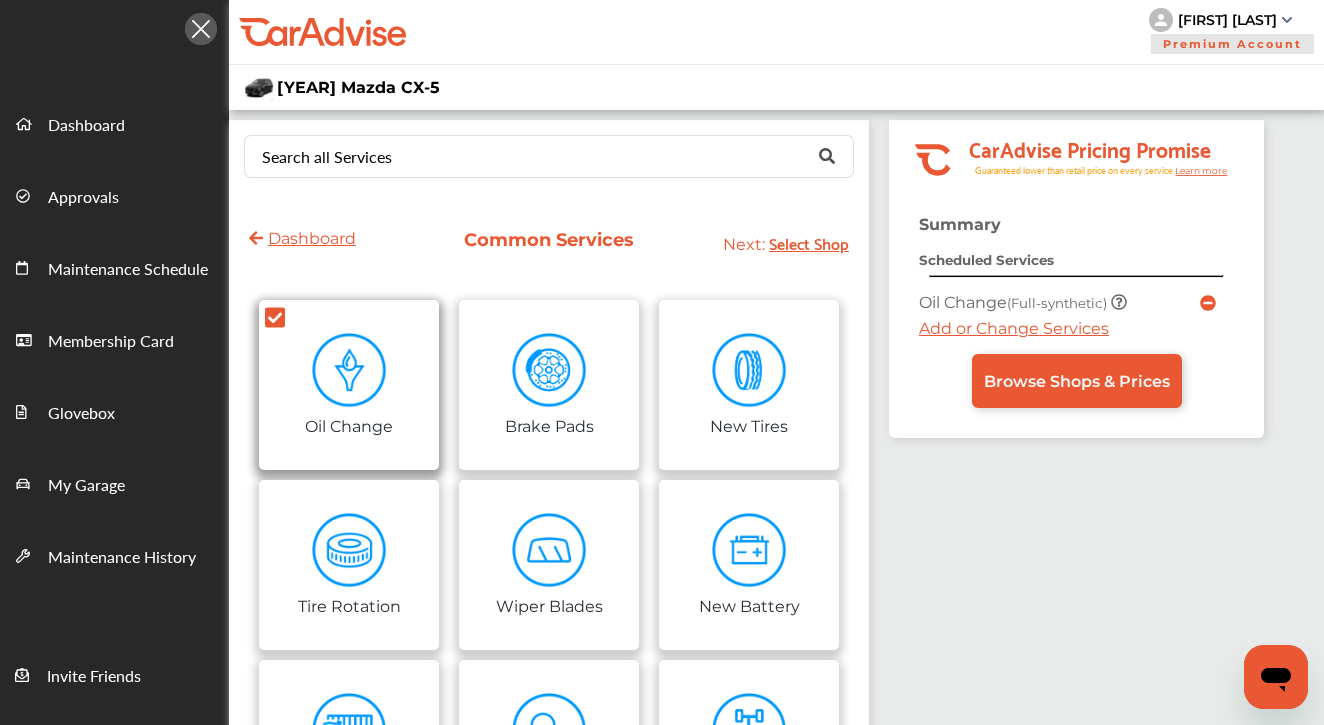 click at bounding box center [349, 370] 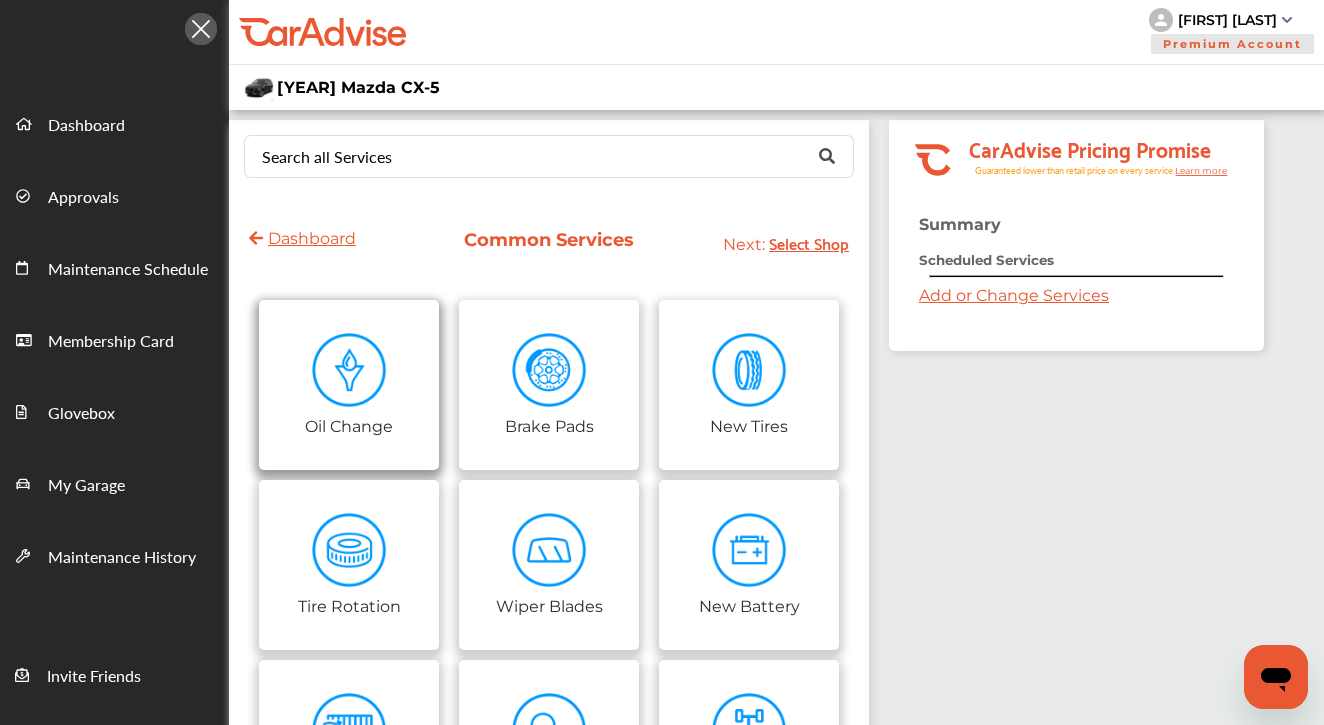 click at bounding box center (349, 370) 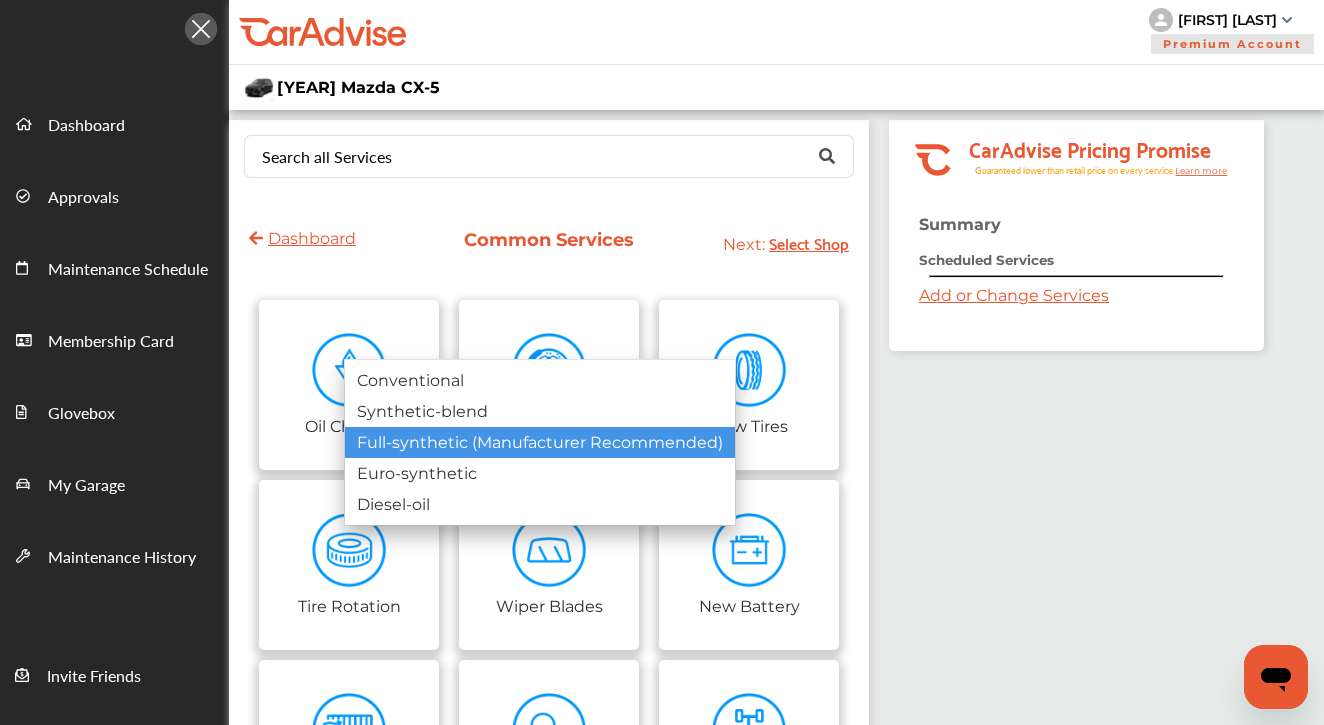 click on "Full-synthetic (Manufacturer Recommended)" at bounding box center (540, 442) 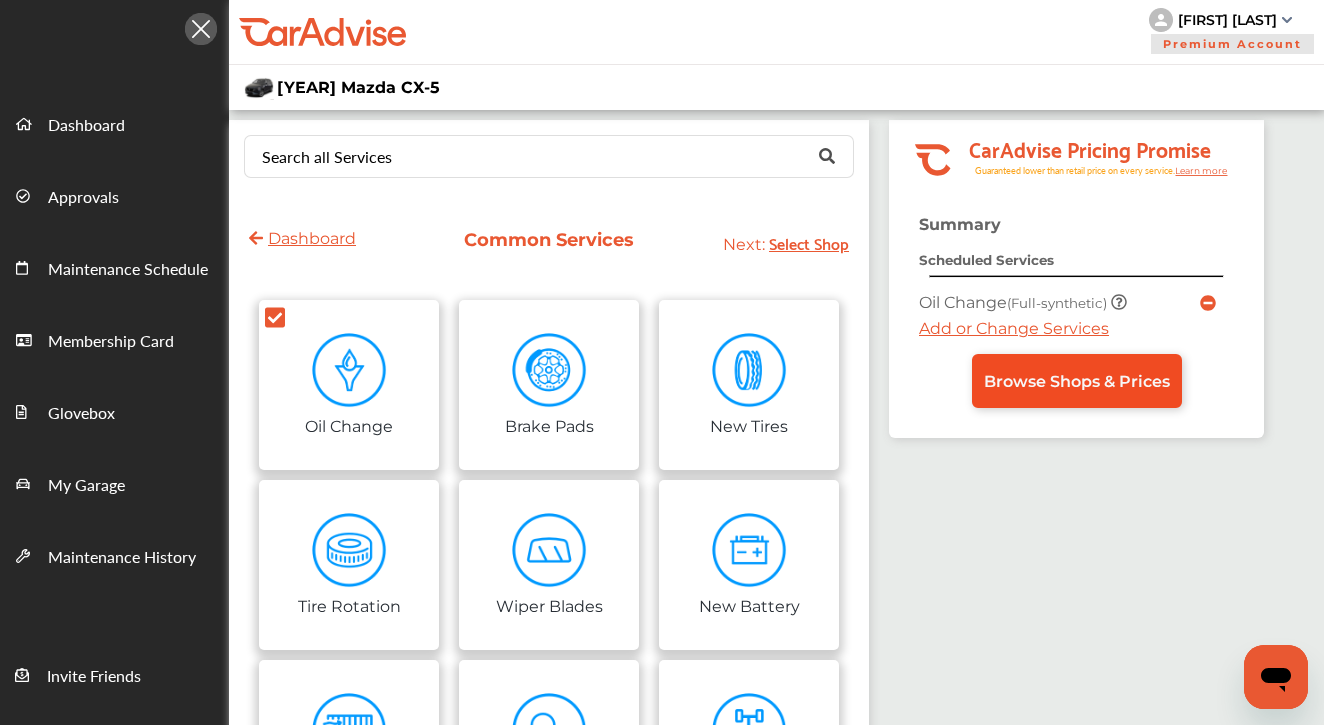 click on "Browse Shops & Prices" at bounding box center [1077, 381] 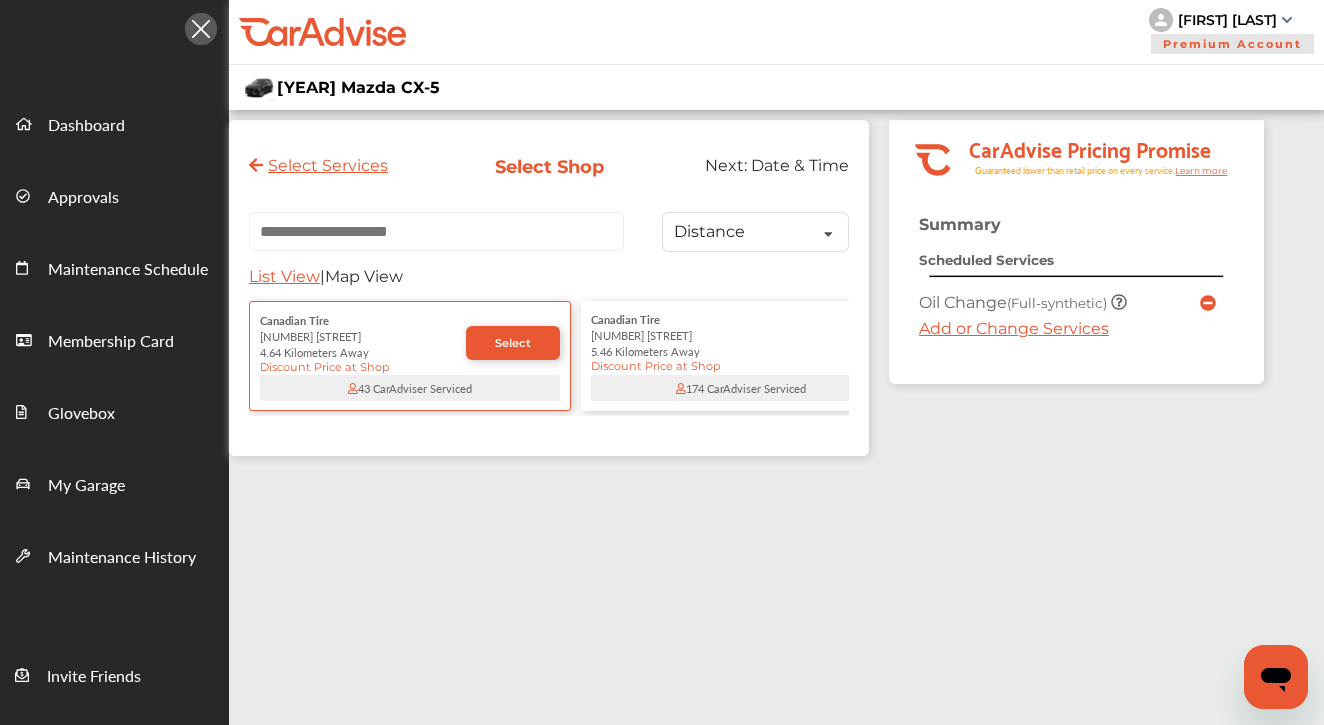 click on "Select Services Select Shop Next: Date & Time Distance Distance Price List View | Map View Discount Price at Shop Select × Canadian Tire [NUMBER] [STREET] [DISTANCE] Away Discount Price at Shop [NUMBER] CarAdviser Serviced Canadian Tire [NUMBER] [STREET] [DISTANCE] Away Discount Price at Shop [NUMBER] CarAdviser Serviced Mr. Lube + Tires [NUMBER] [STREET] [DISTANCE] Away Discount Price at Shop [NUMBER] CarAdviser Serviced Canadian Tire [NUMBER] [STREET] [DISTANCE] Away Discount Price at Shop [NUMBER] CarAdviser Serviced Canadian Tire [NUMBER] [STREET] [DISTANCE] Away Discount Price at Shop [NUMBER] CarAdviser Serviced Jiffy Lube Ca [STREET] [DISTANCE] Away 10% Off Retail [NUMBER] CarAdviser Serviced Canadian Tire [NUMBER] [STREET] [DISTANCE] Away Discount Price at Shop [NUMBER] CarAdviser Serviced Canadian Tire [NUMBER] [STREET] [DISTANCE] Away Discount Price at Shop [NUMBER] CarAdviser Serviced Mr. Lube + Tires [NUMBER] [STREET] [DISTANCE] Away" at bounding box center (549, 288) 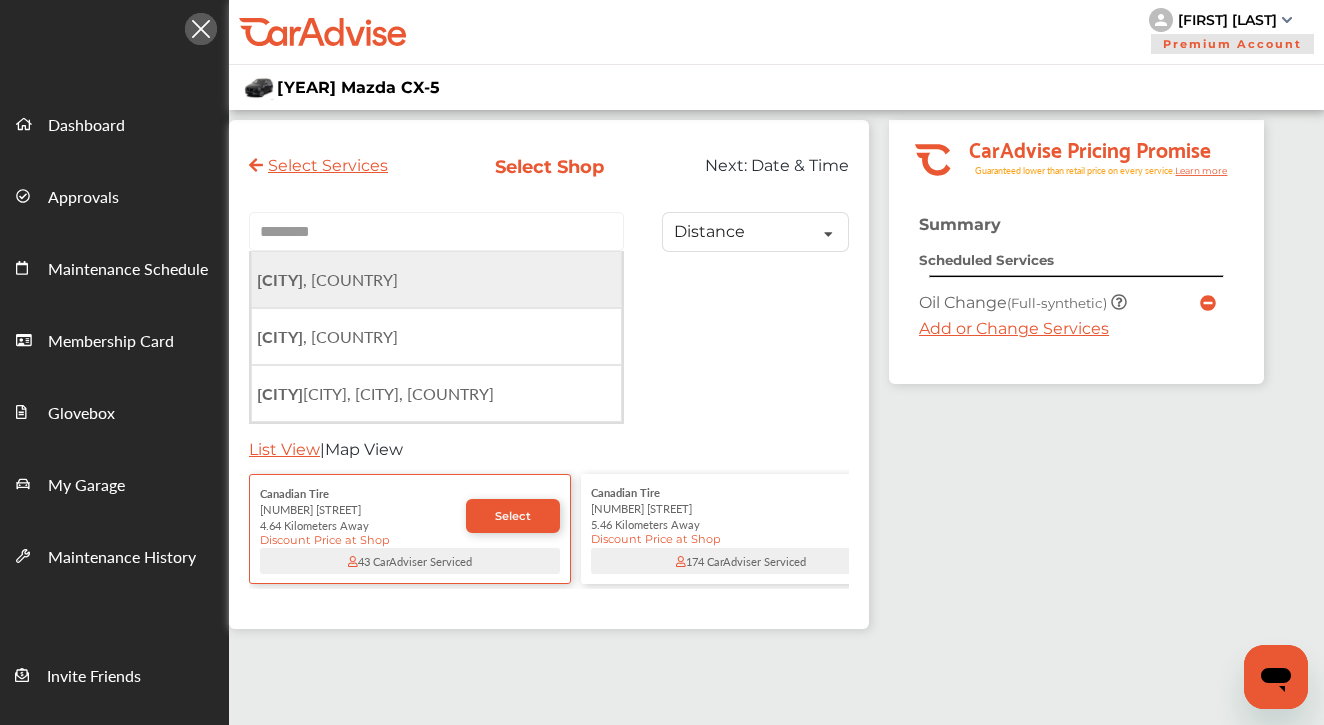 drag, startPoint x: 536, startPoint y: 232, endPoint x: 385, endPoint y: 288, distance: 161.04968 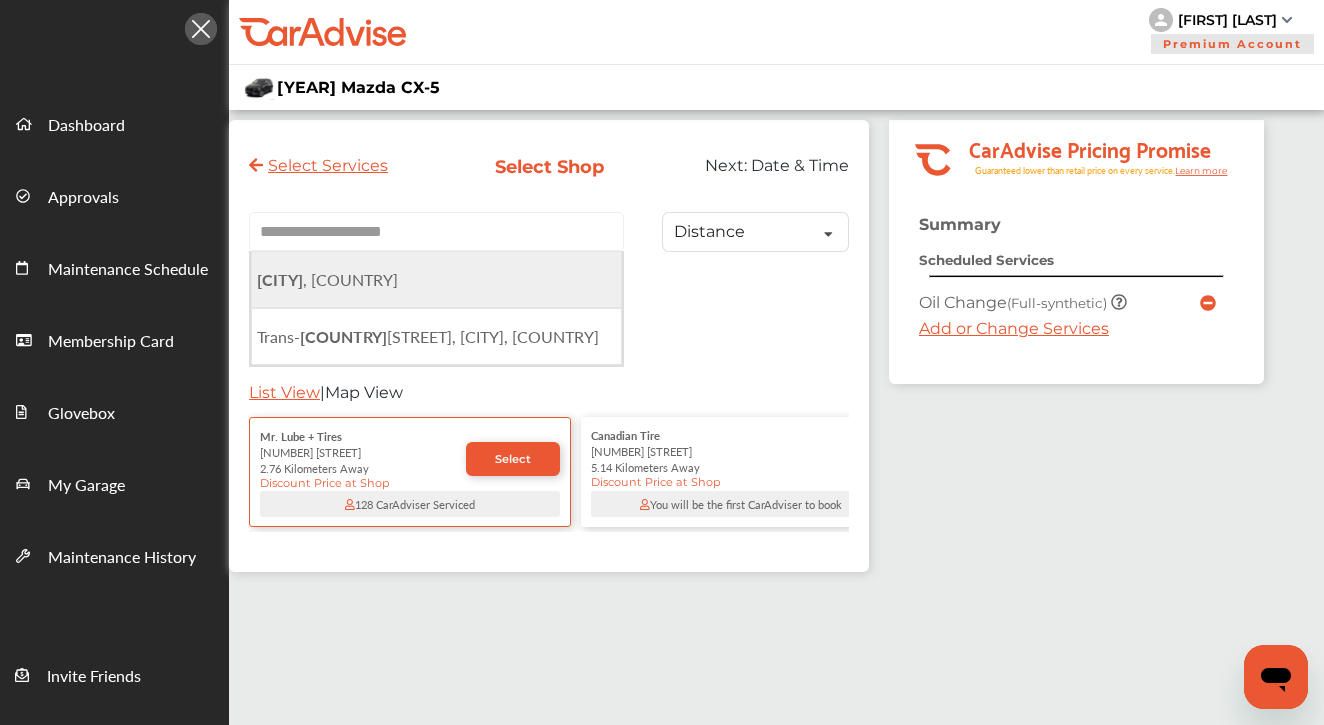 click on "[CITY], [COUNTRY]" at bounding box center (327, 279) 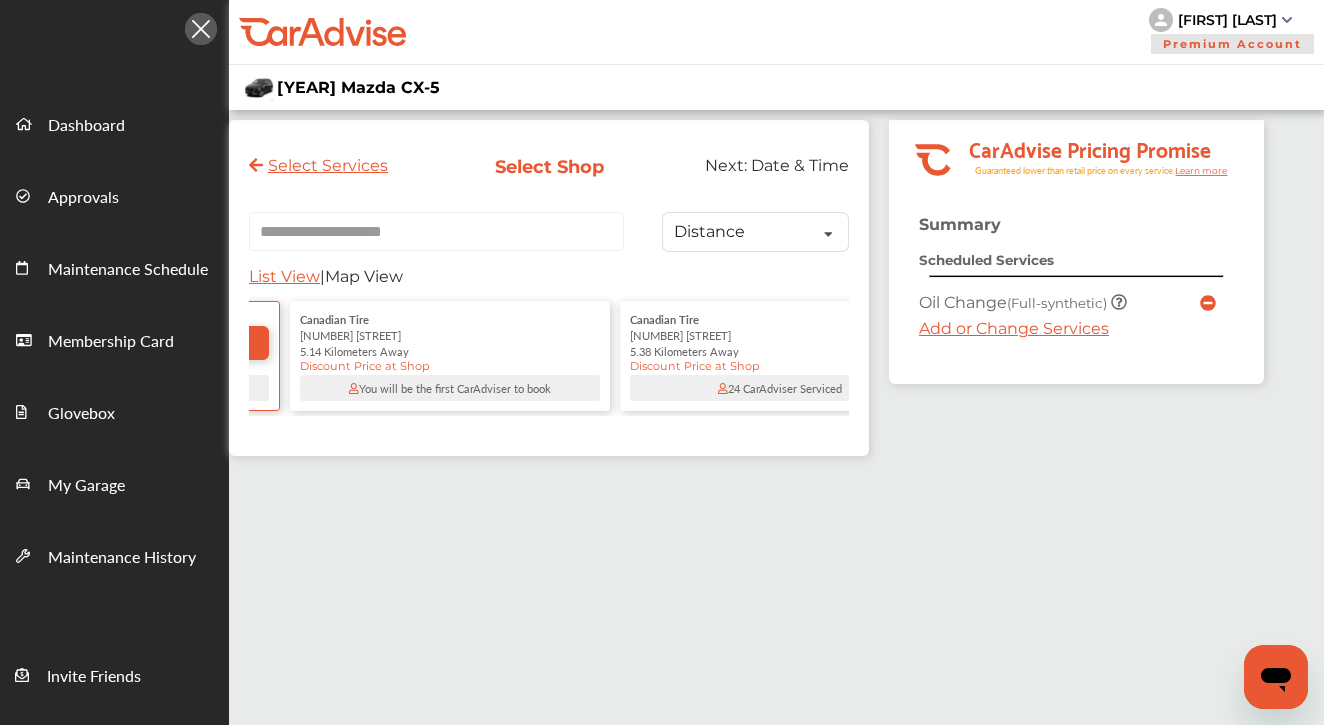 scroll, scrollTop: 0, scrollLeft: 314, axis: horizontal 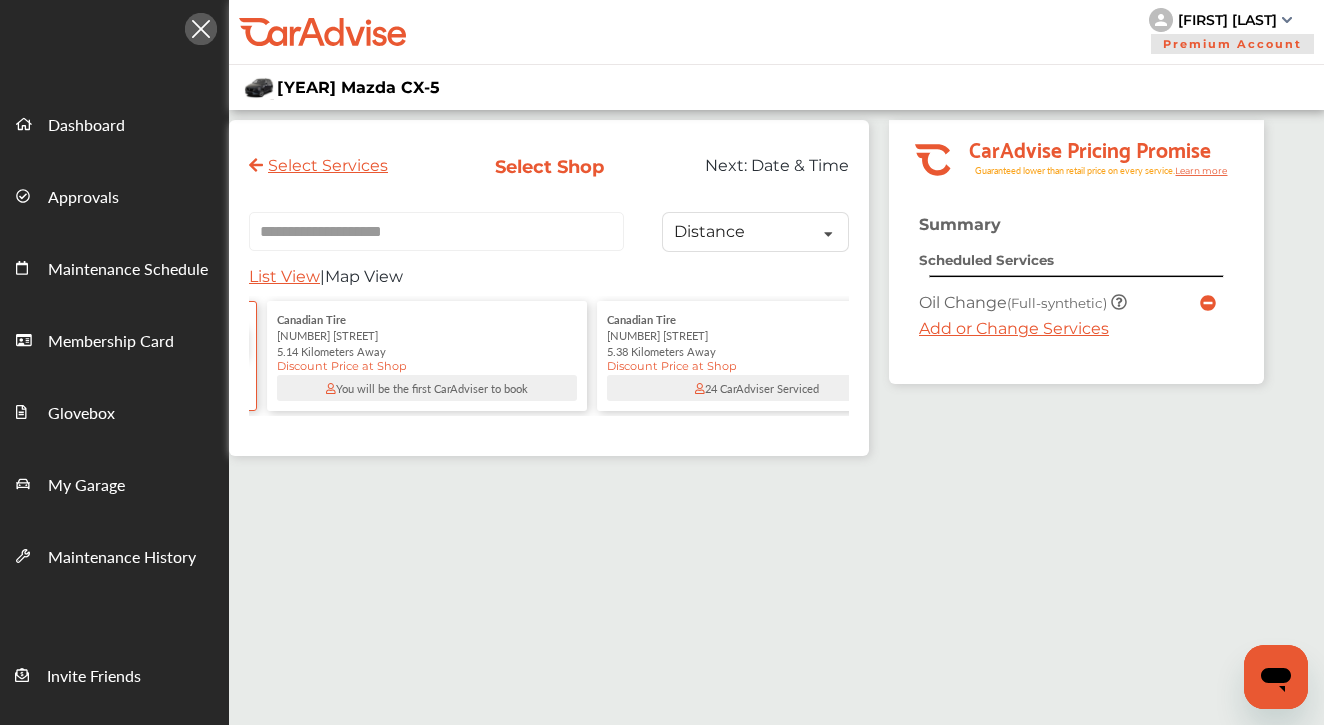 click on "Canadian Tire [NUMBER] [STREET] [DISTANCE] Away Discount Price at Shop" at bounding box center [757, 342] 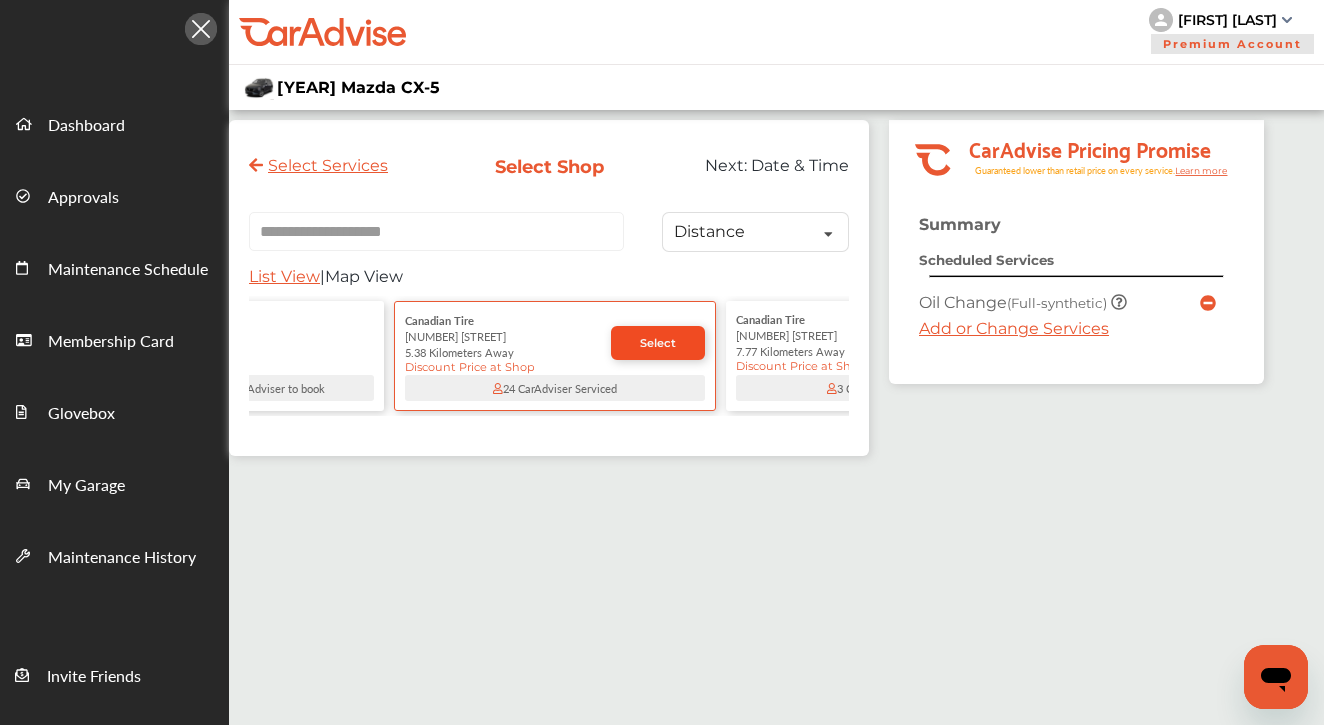 click on "Select" at bounding box center [658, 343] 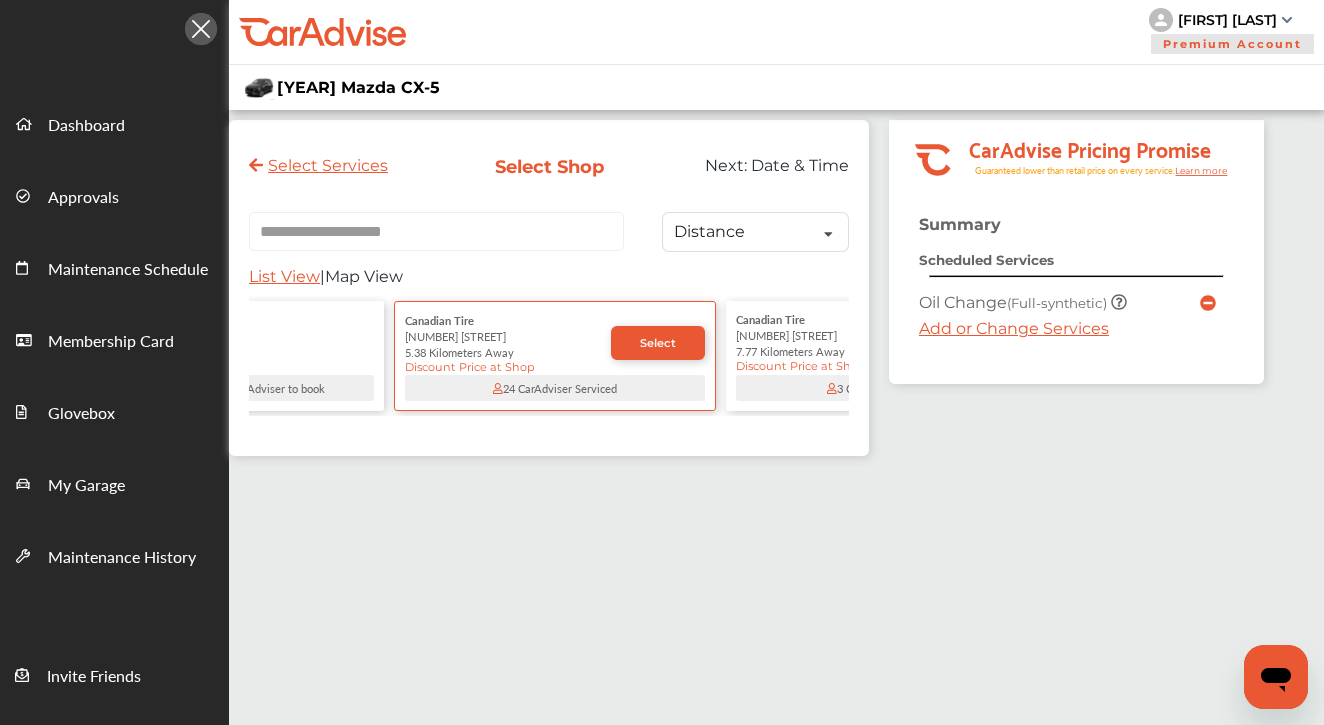 scroll, scrollTop: 0, scrollLeft: 0, axis: both 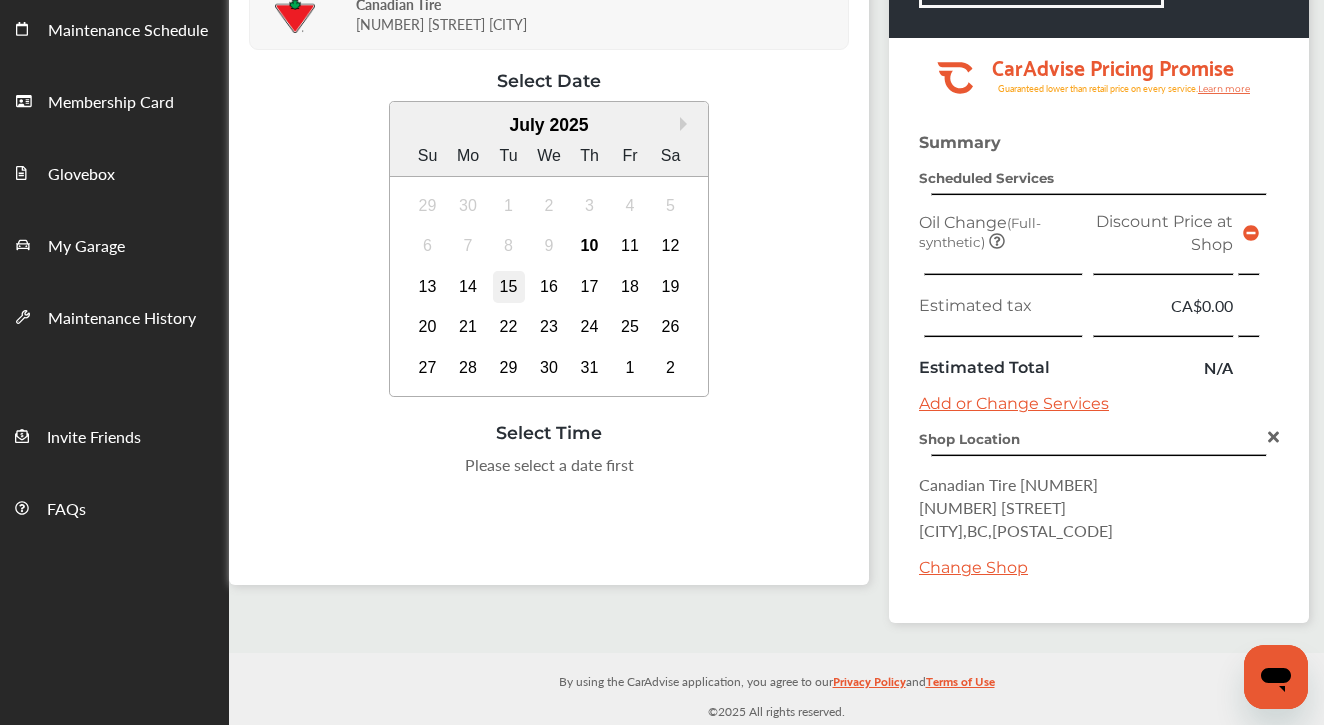 click on "15" at bounding box center (509, 287) 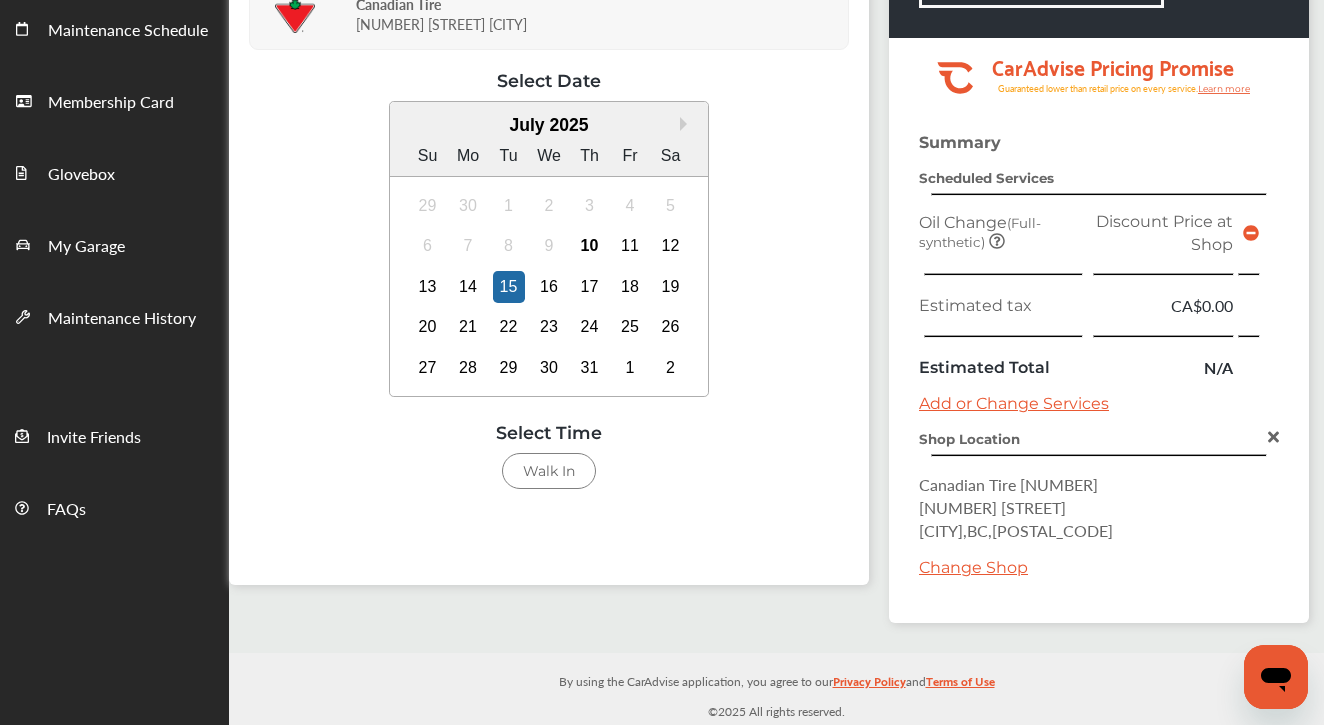click on "Walk In" at bounding box center (549, 471) 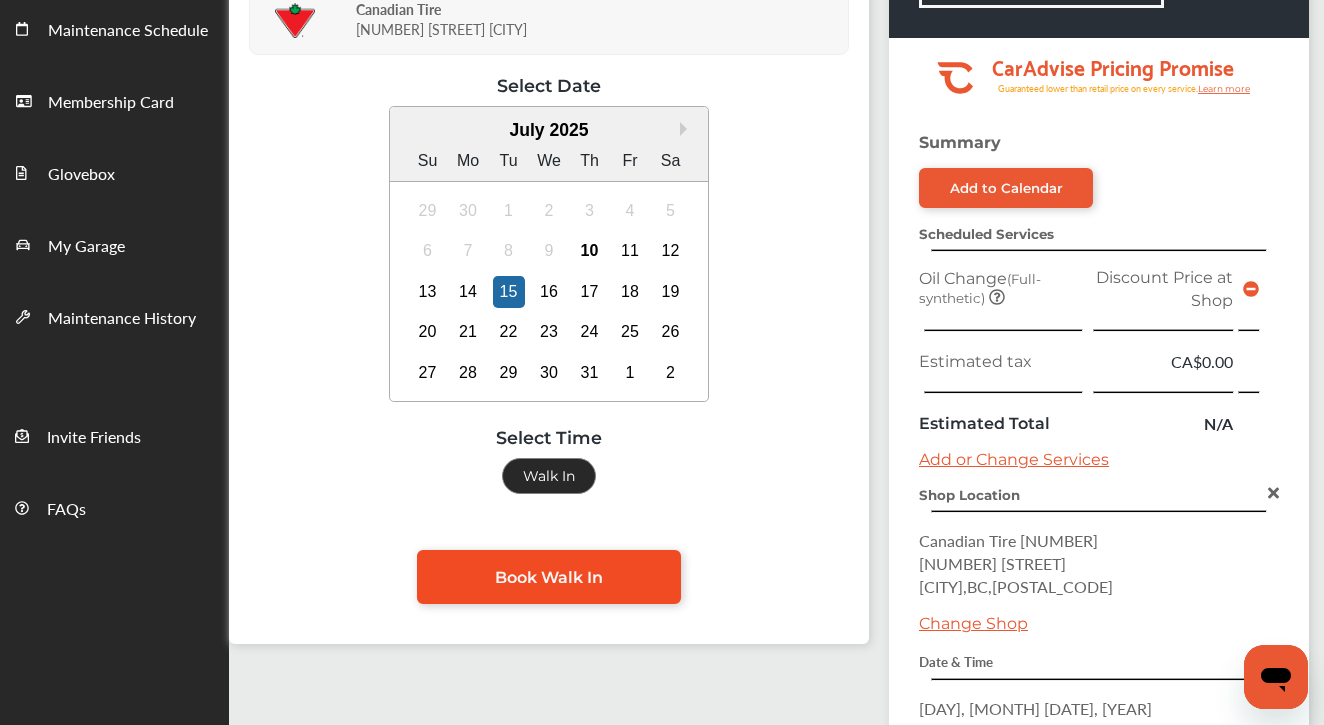 click on "Book Walk In" at bounding box center [549, 577] 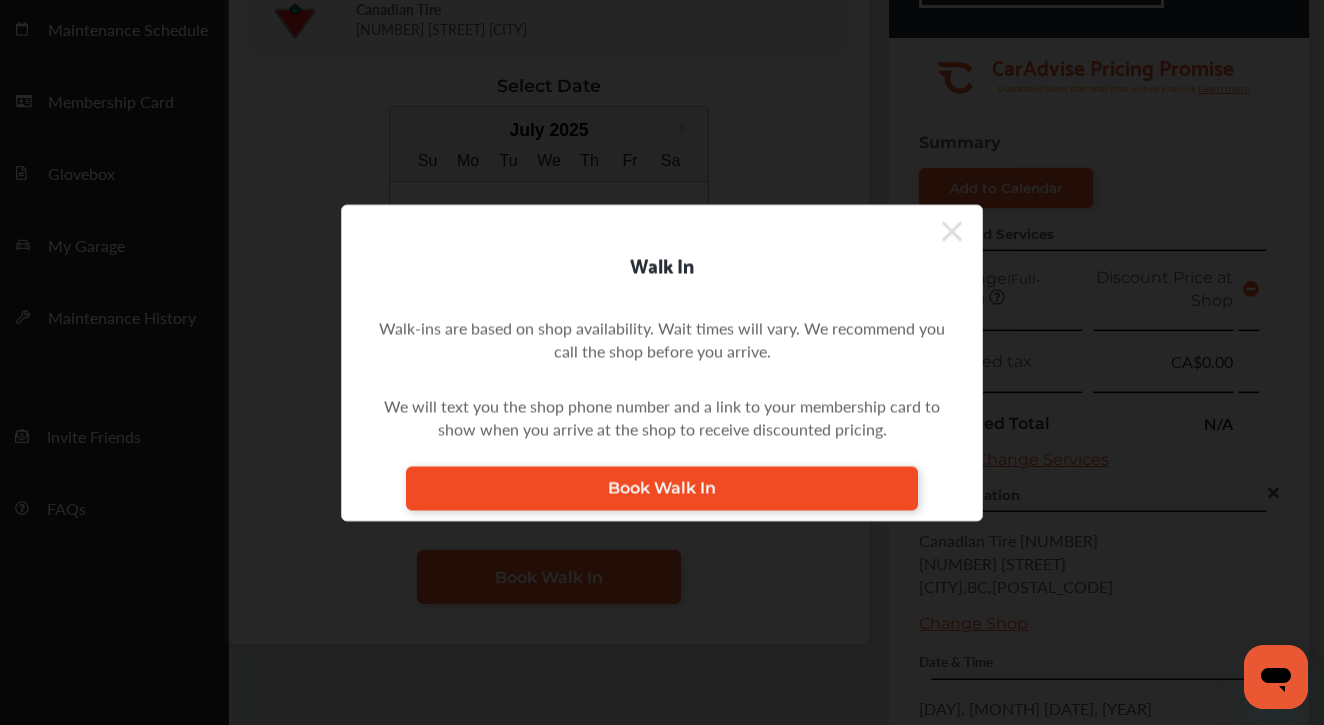 click on "Book Walk In" at bounding box center (662, 488) 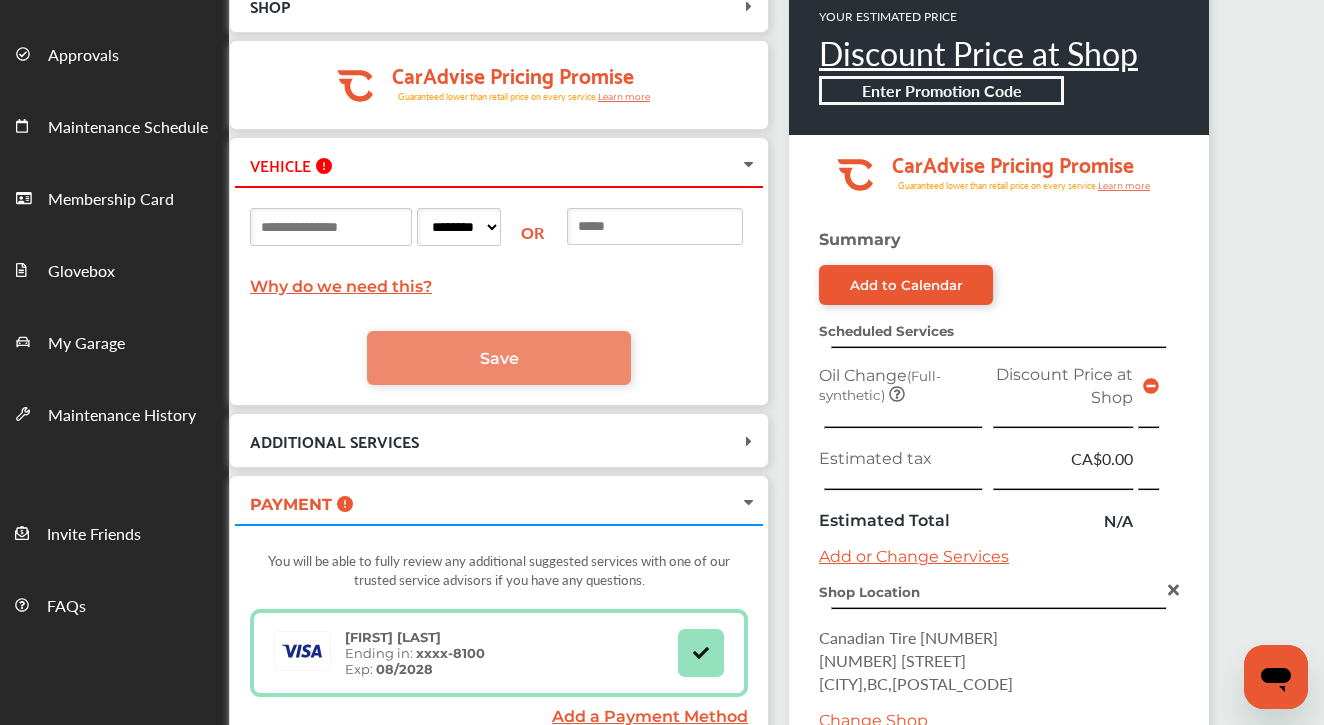 scroll, scrollTop: 141, scrollLeft: 0, axis: vertical 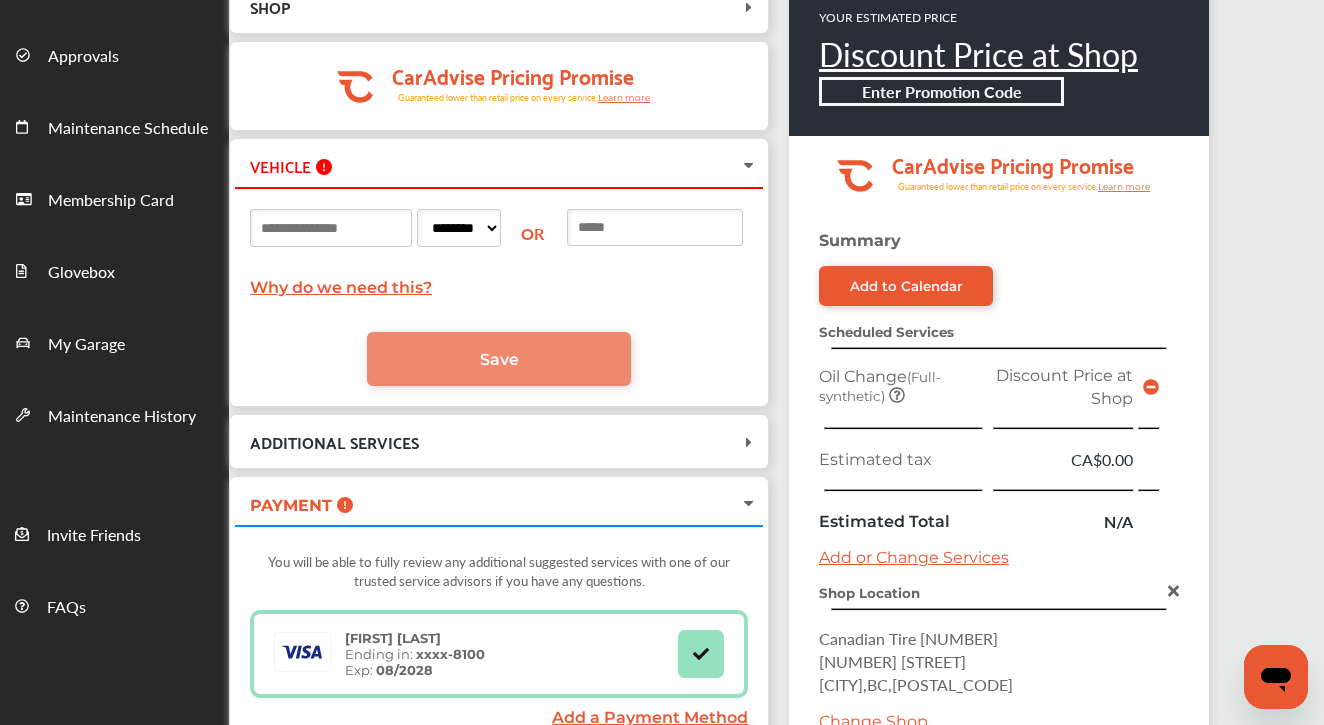 click at bounding box center [331, 228] 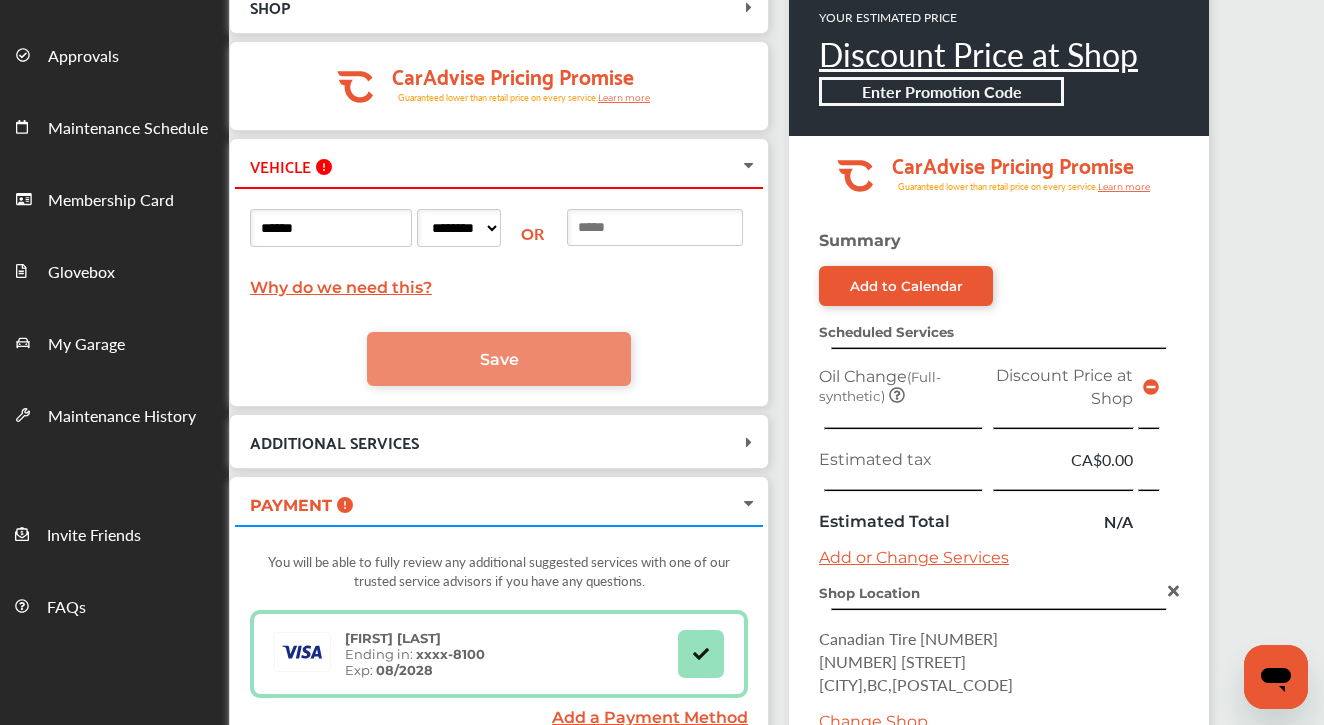 type on "******" 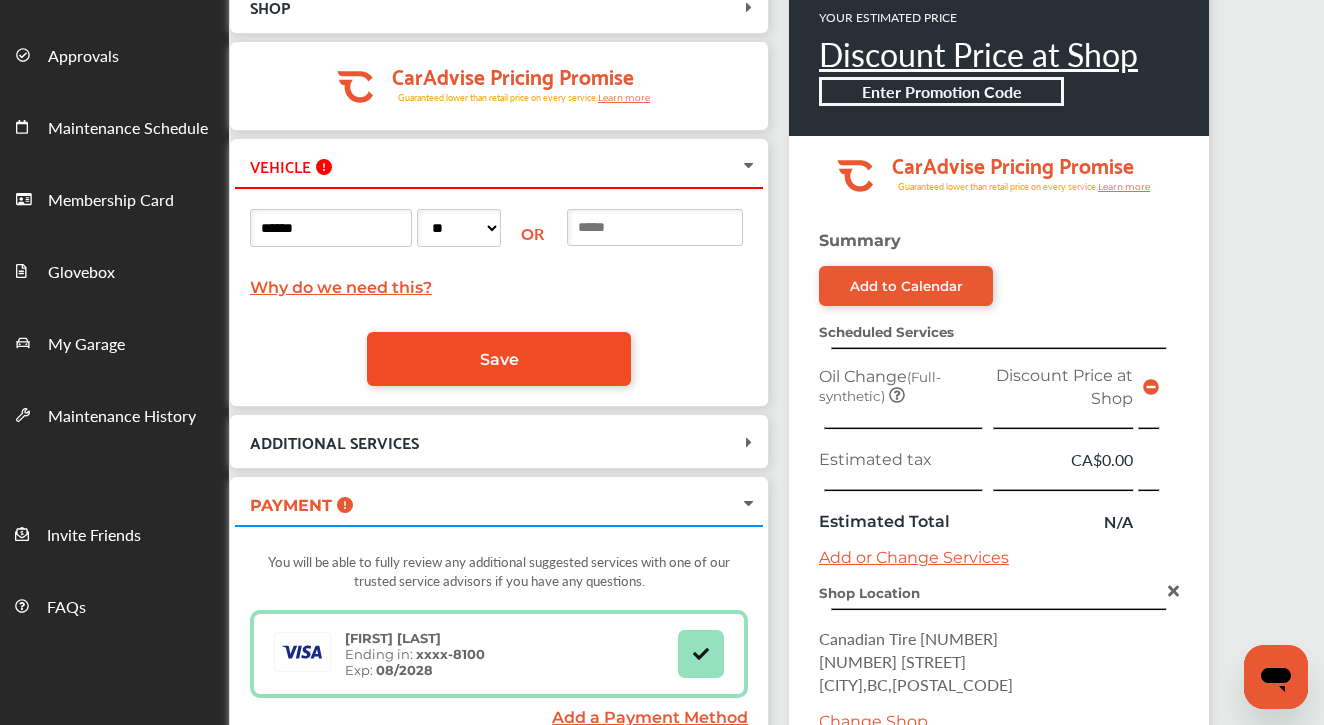 click on "Save" at bounding box center (499, 359) 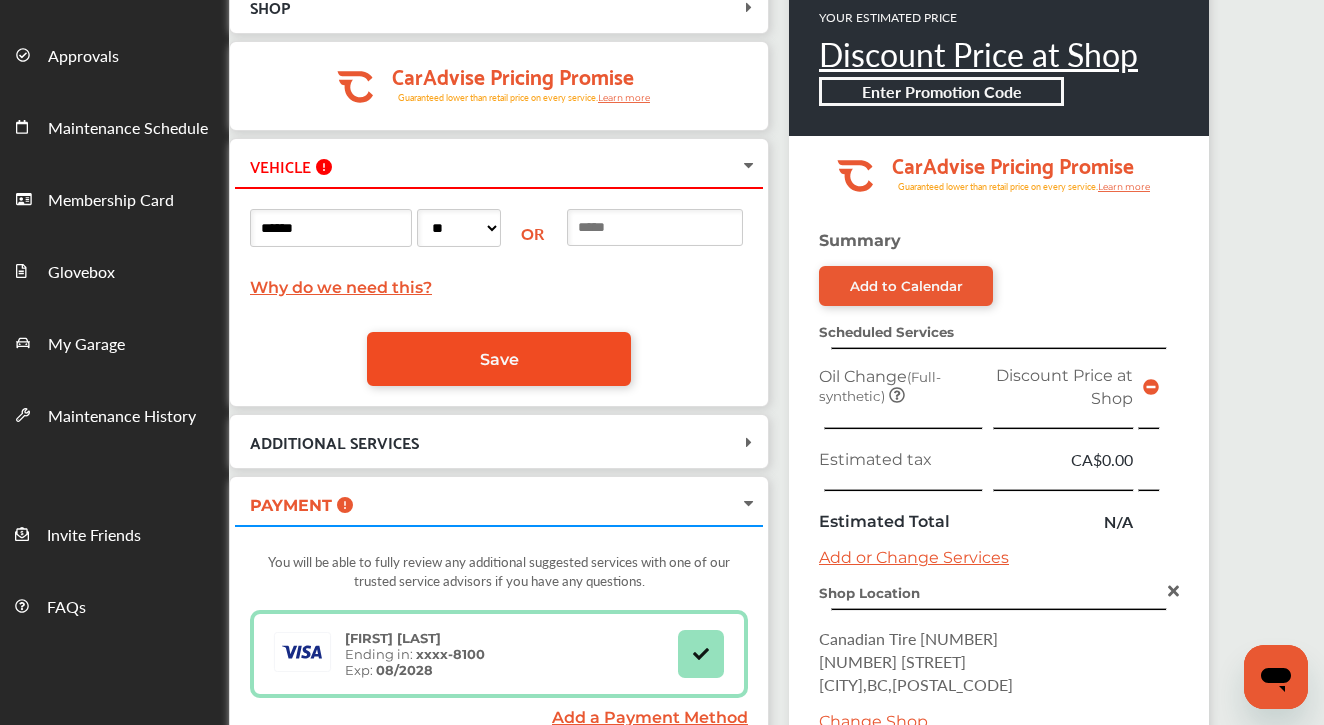 type 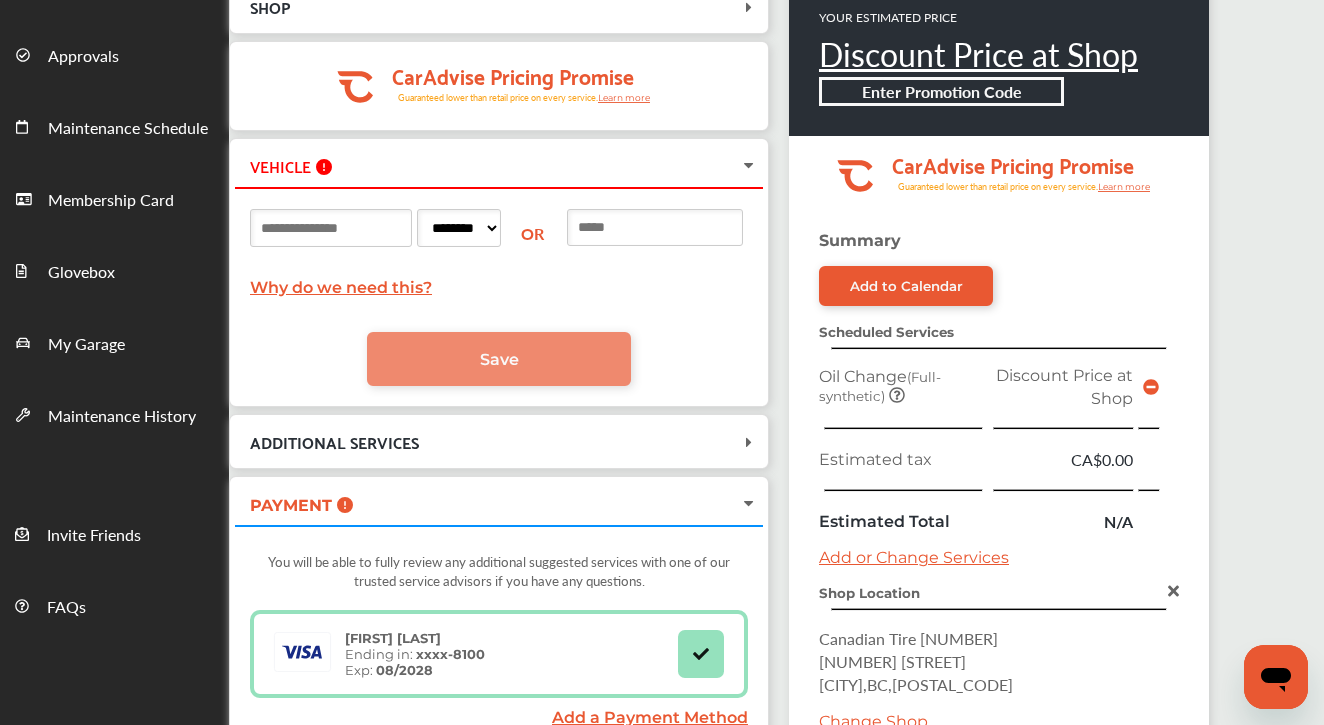 click at bounding box center (331, 228) 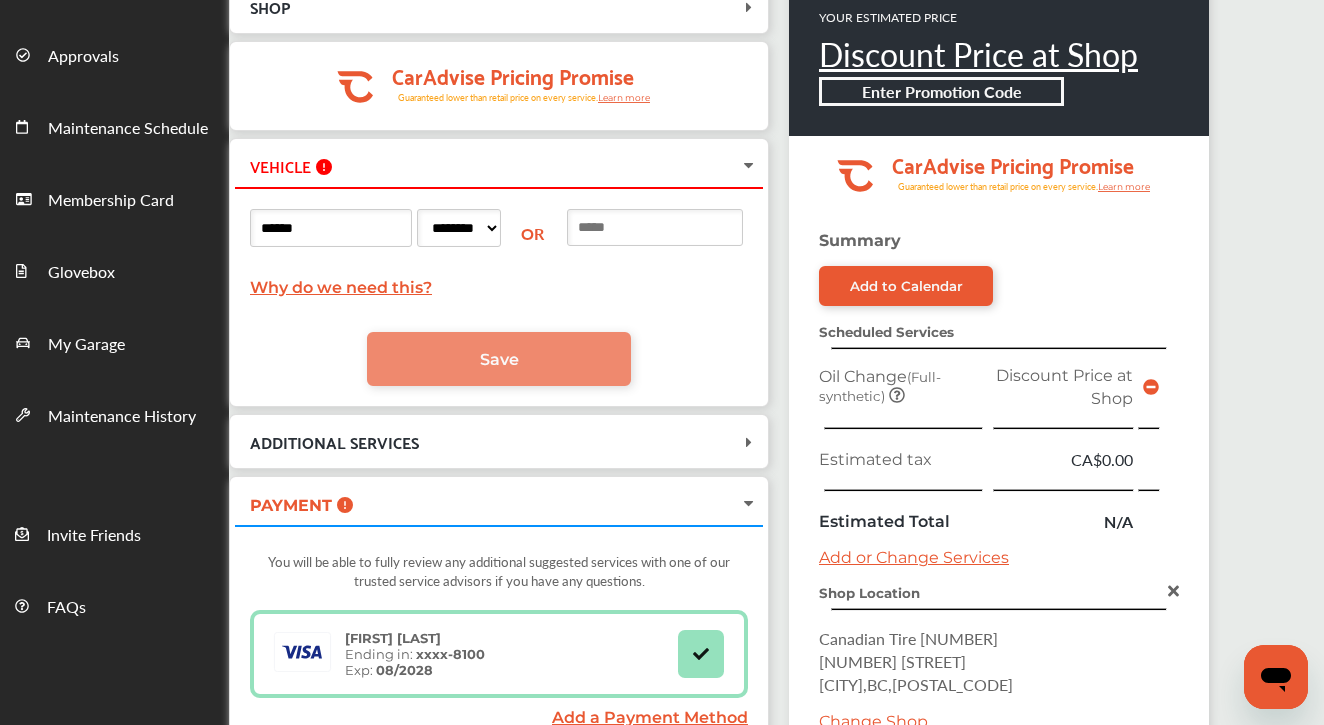 type on "******" 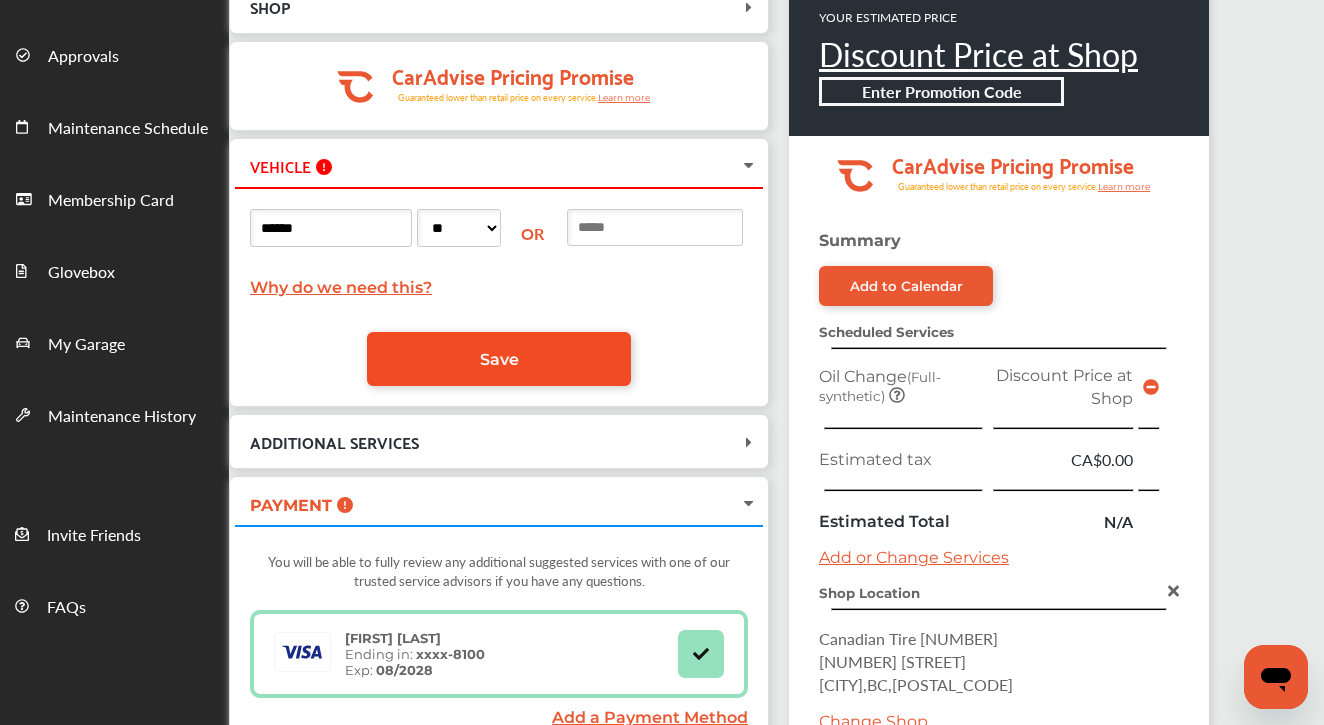 click on "Save" at bounding box center (499, 359) 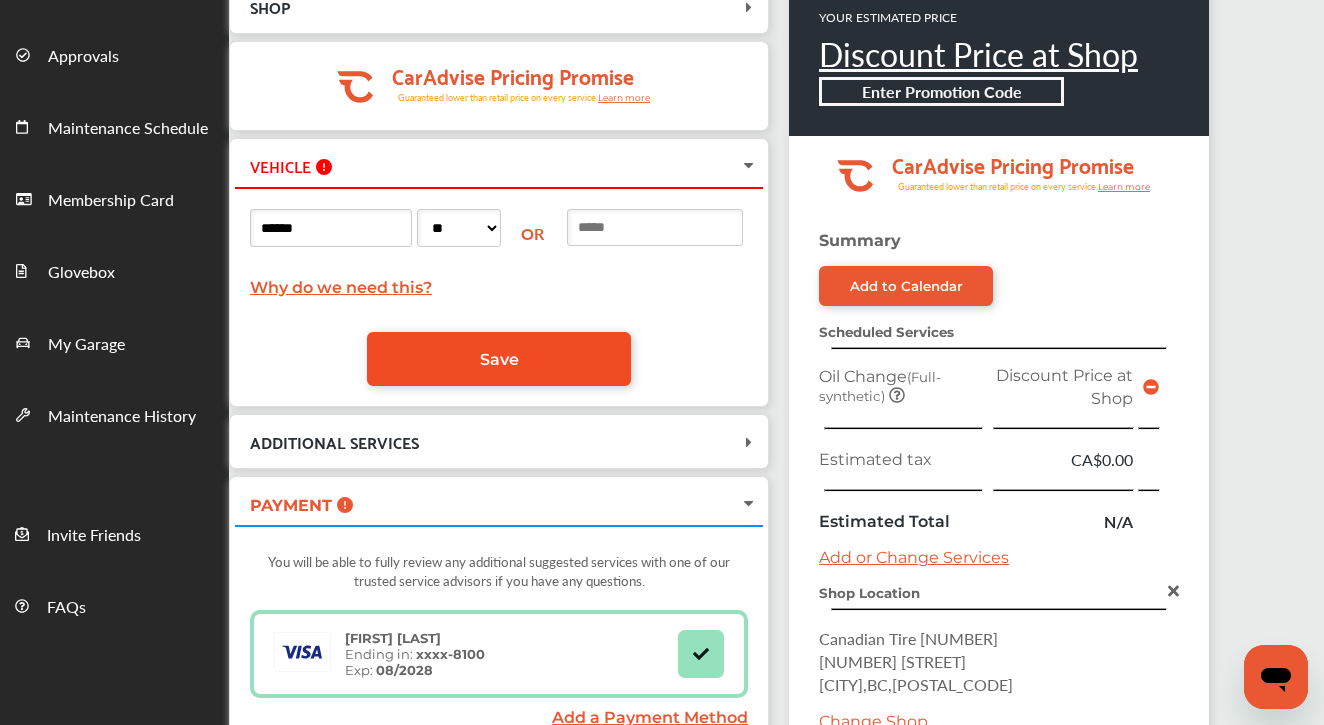 type 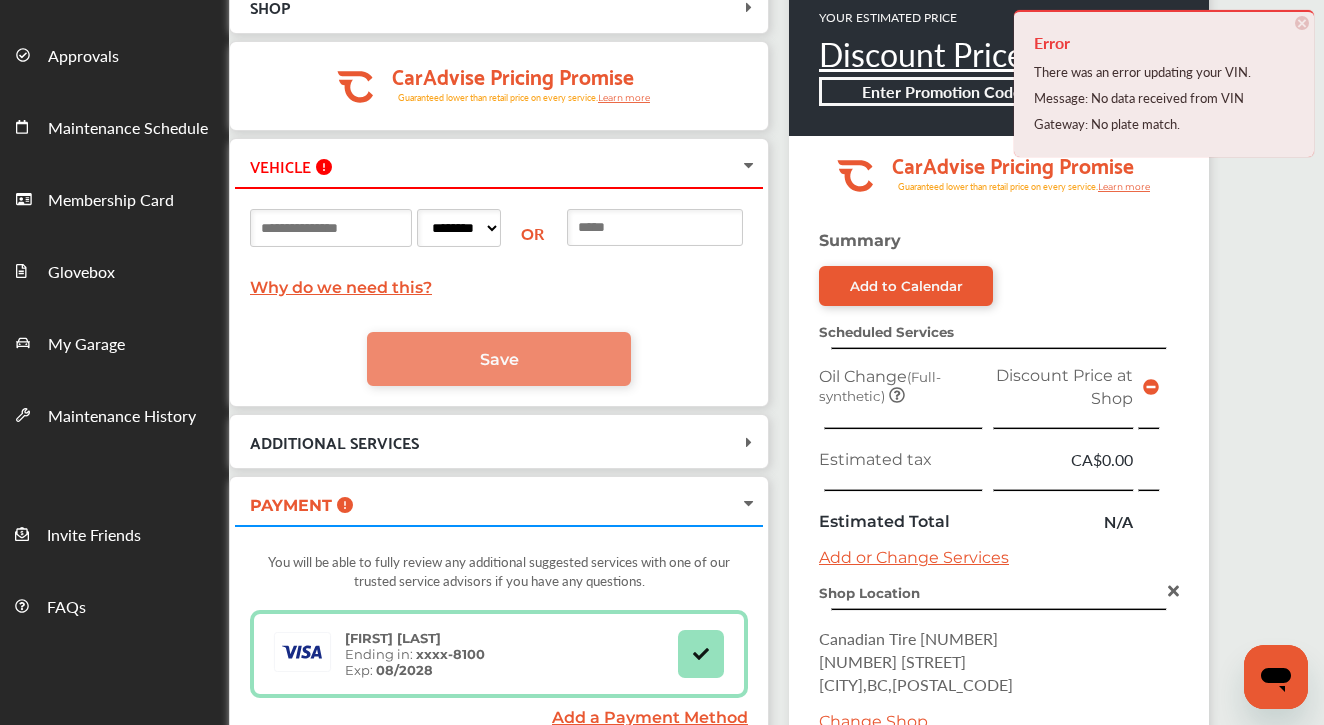 click at bounding box center [655, 227] 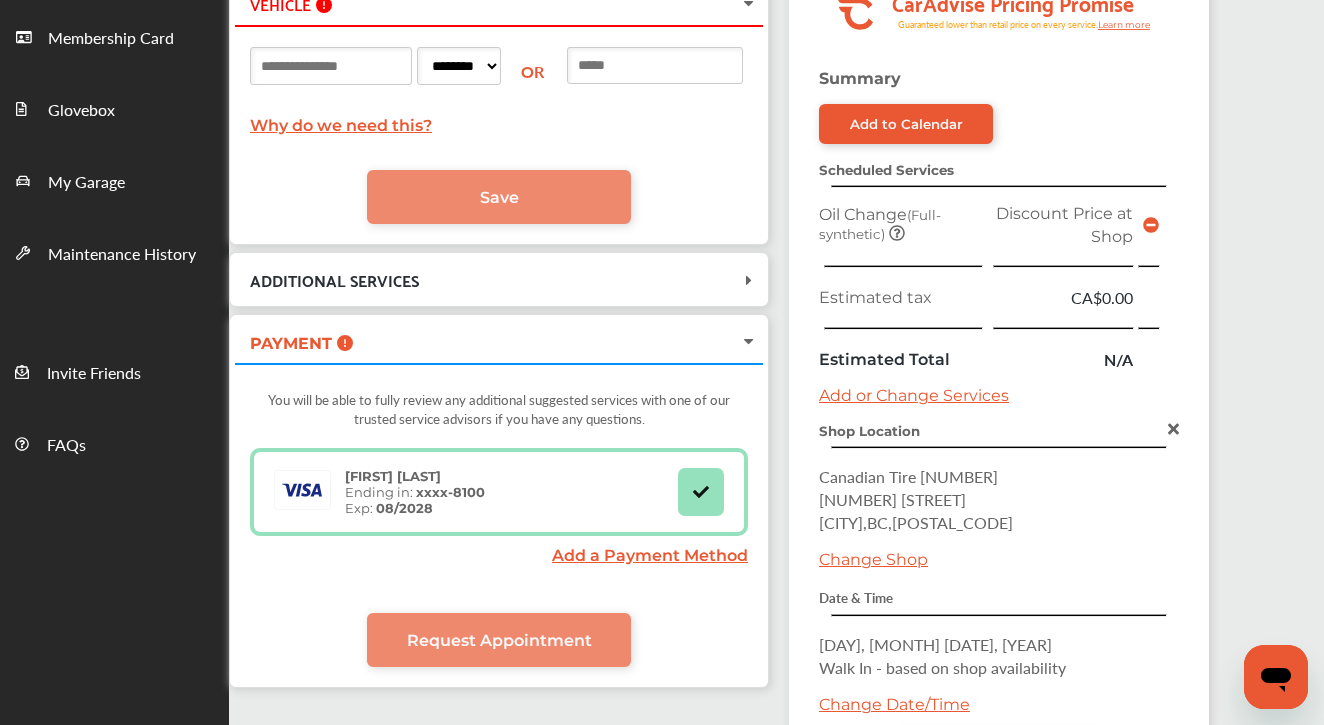 scroll, scrollTop: 304, scrollLeft: 0, axis: vertical 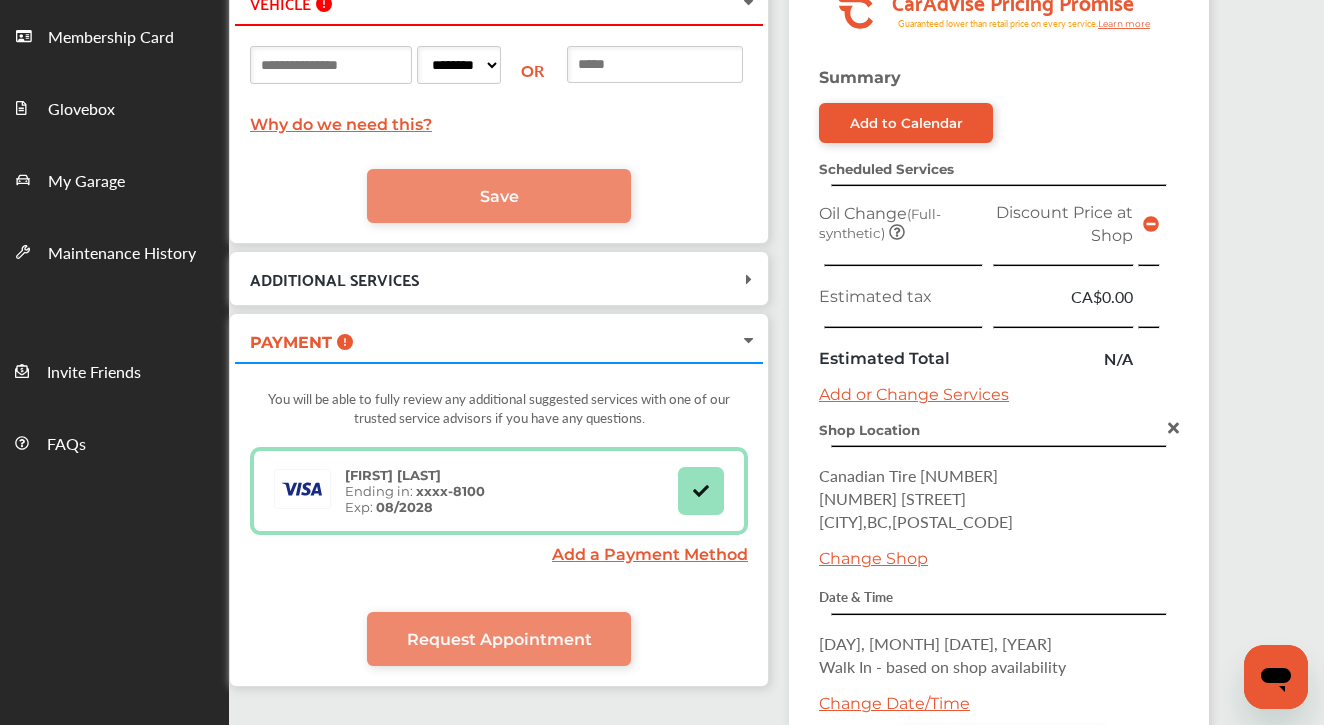 click on "ADDITIONAL SERVICES" at bounding box center (487, 278) 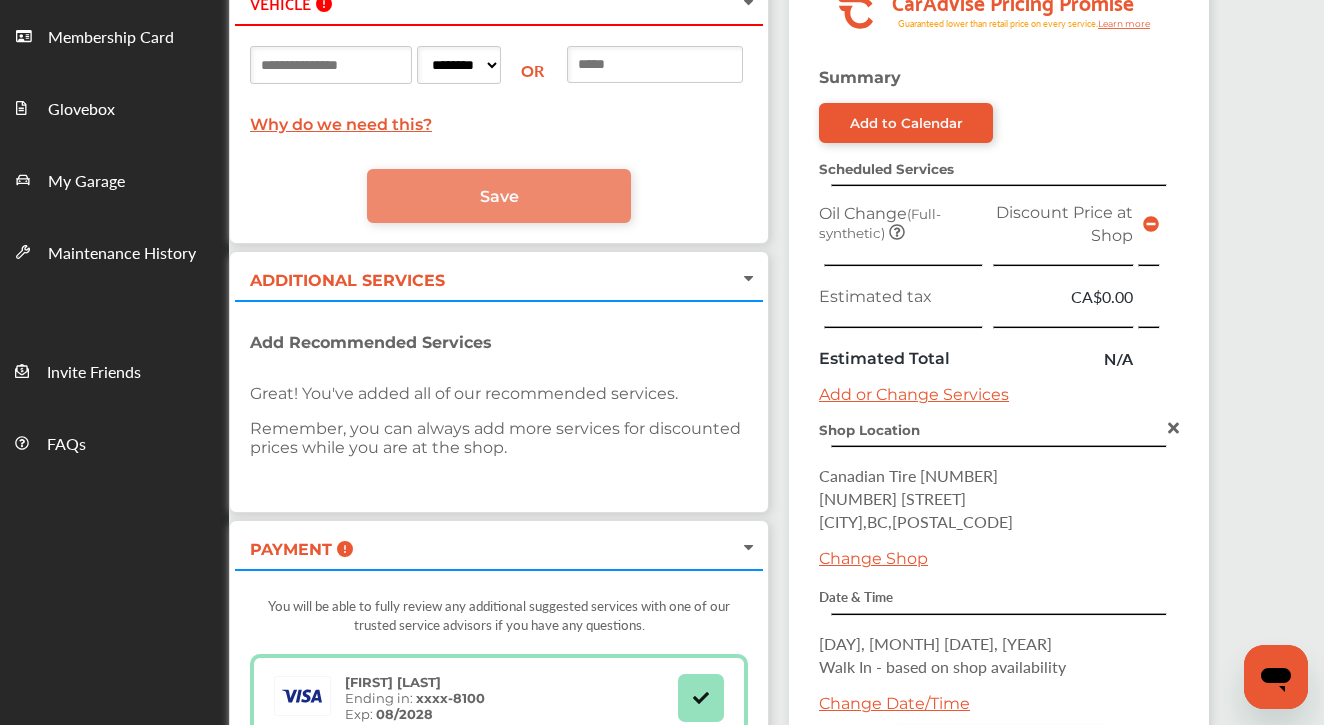click on "ADDITIONAL SERVICES" at bounding box center [487, 278] 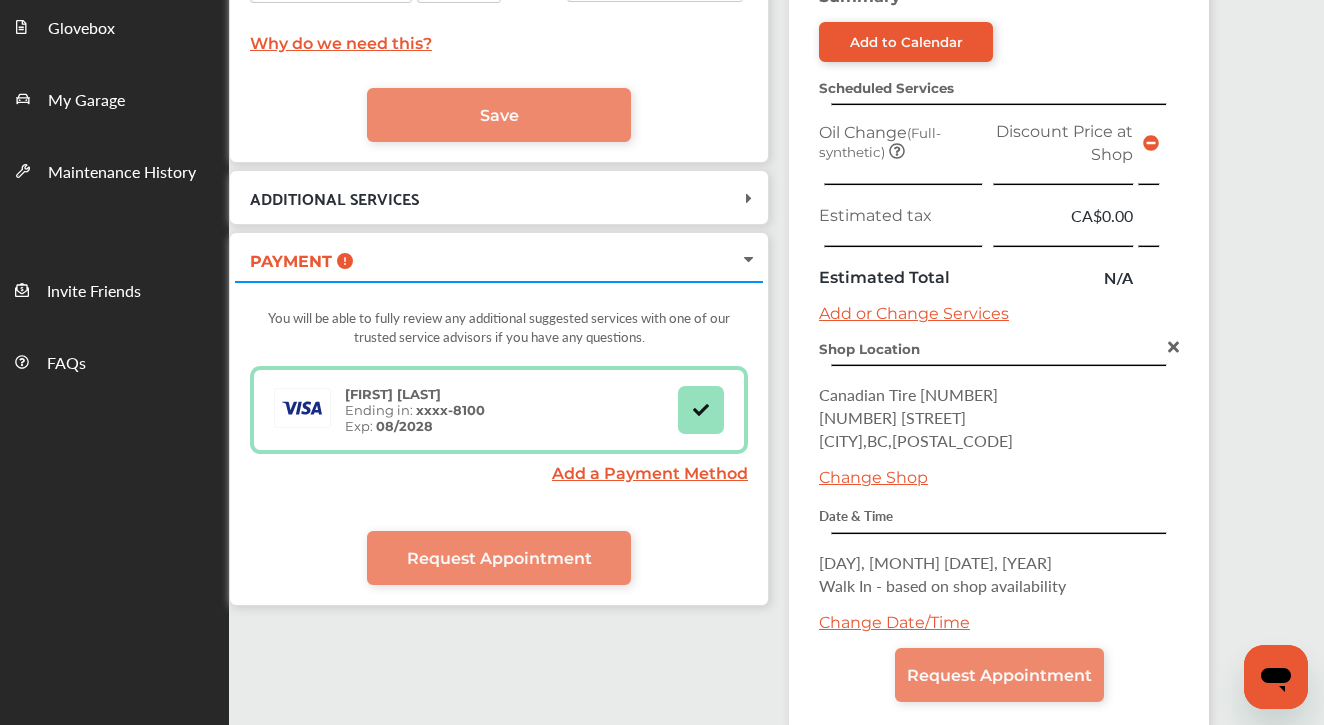 scroll, scrollTop: 401, scrollLeft: 0, axis: vertical 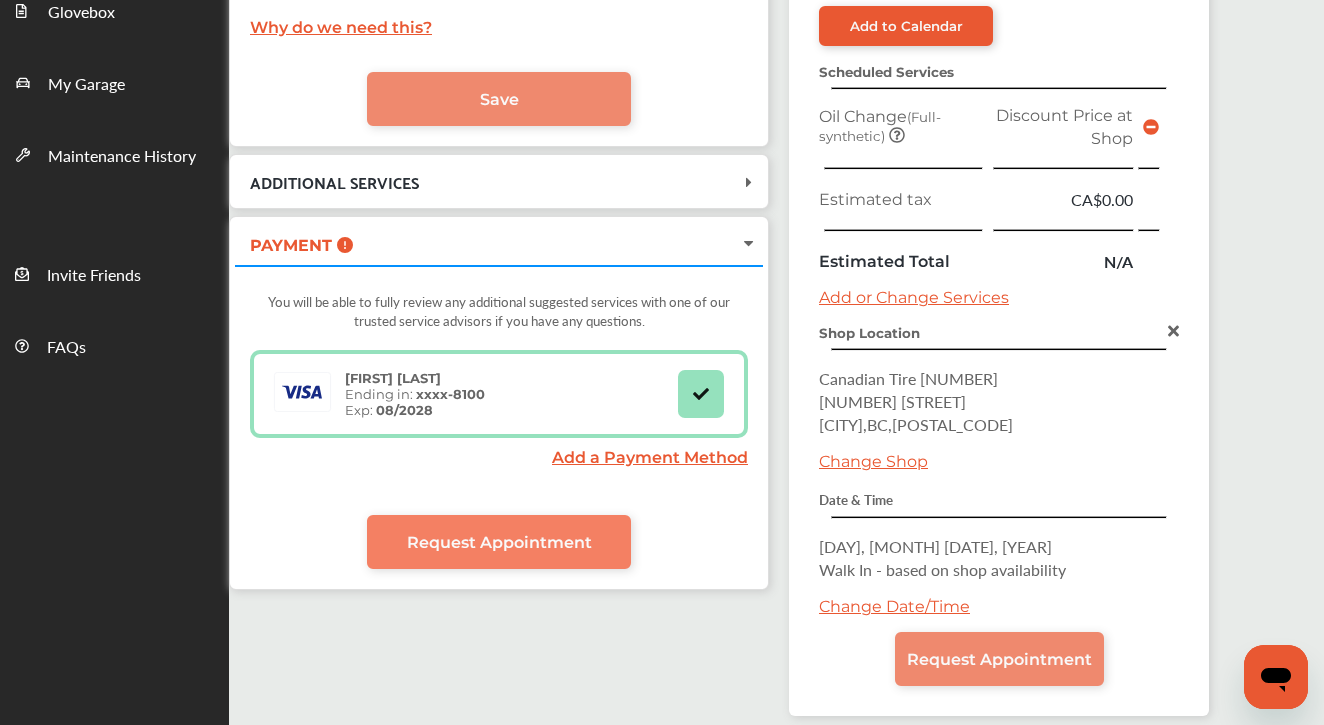 click on "Request Appointment" at bounding box center (499, 542) 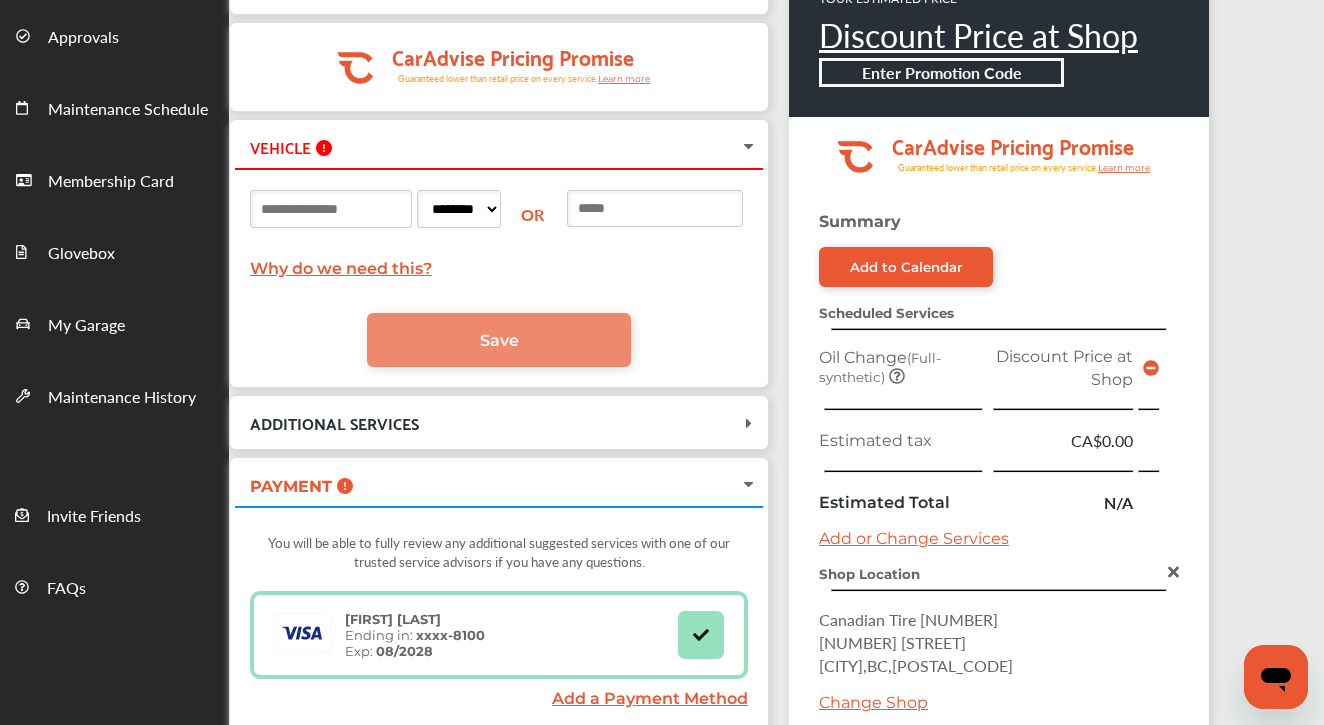scroll, scrollTop: 160, scrollLeft: 0, axis: vertical 